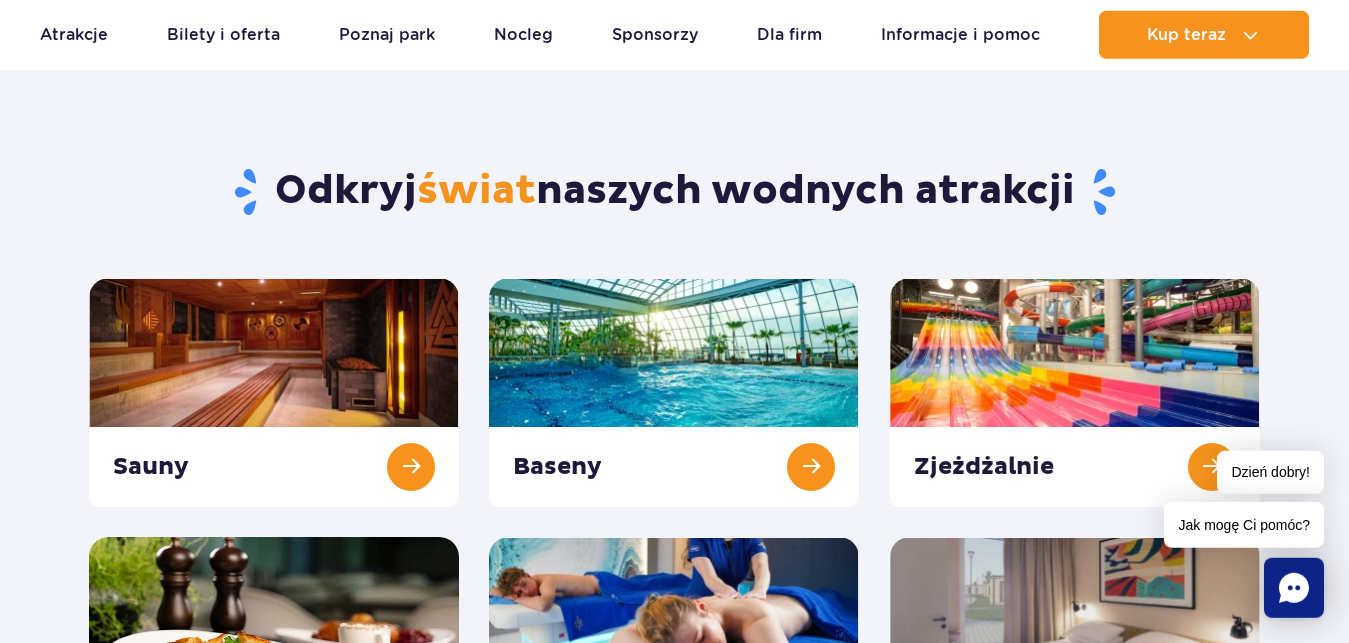 scroll, scrollTop: 102, scrollLeft: 0, axis: vertical 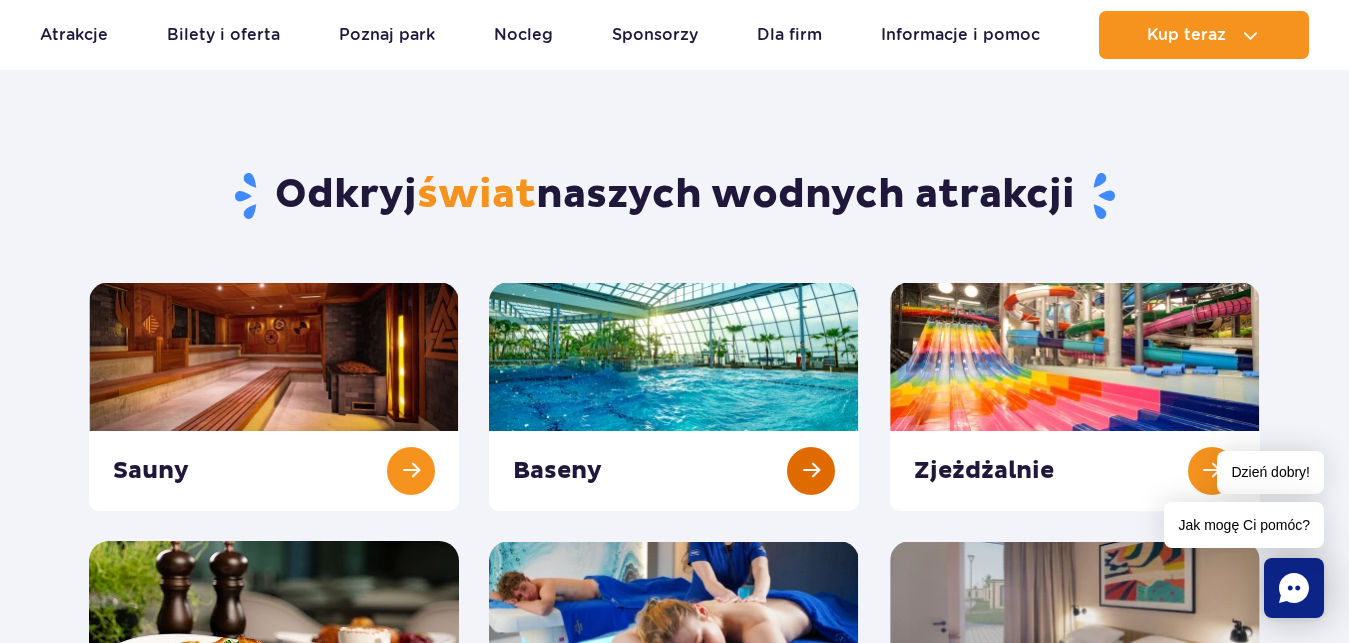 click at bounding box center (674, 396) 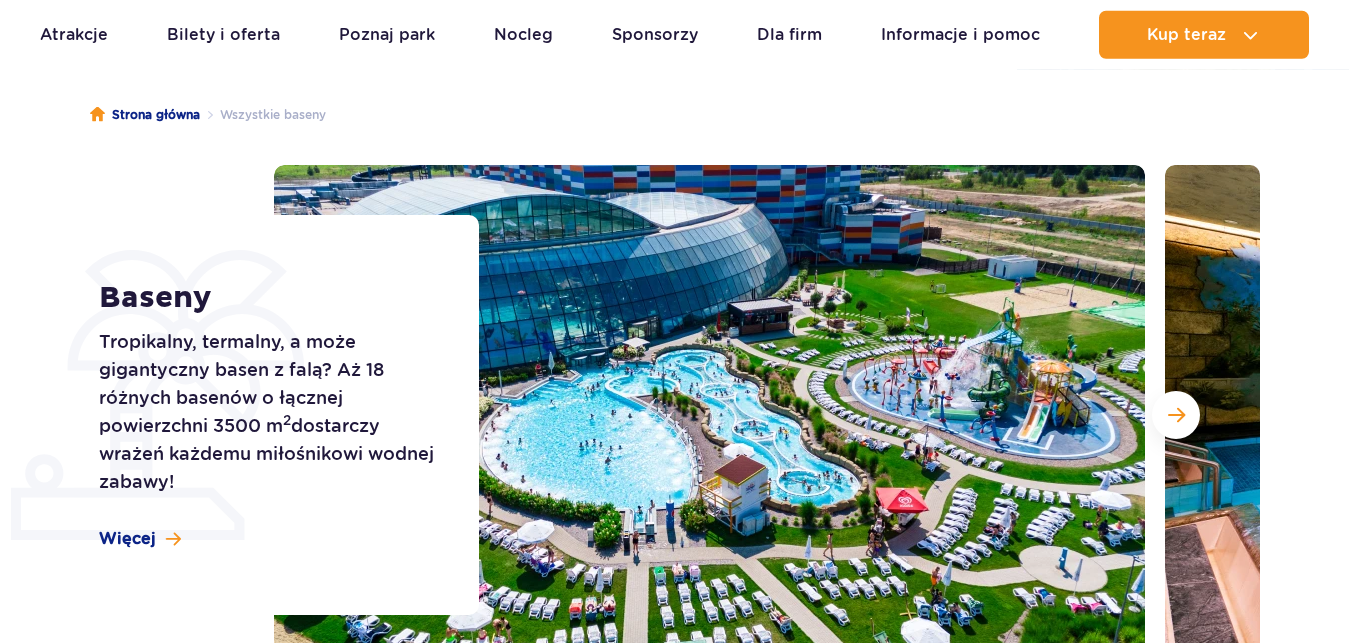scroll, scrollTop: 153, scrollLeft: 0, axis: vertical 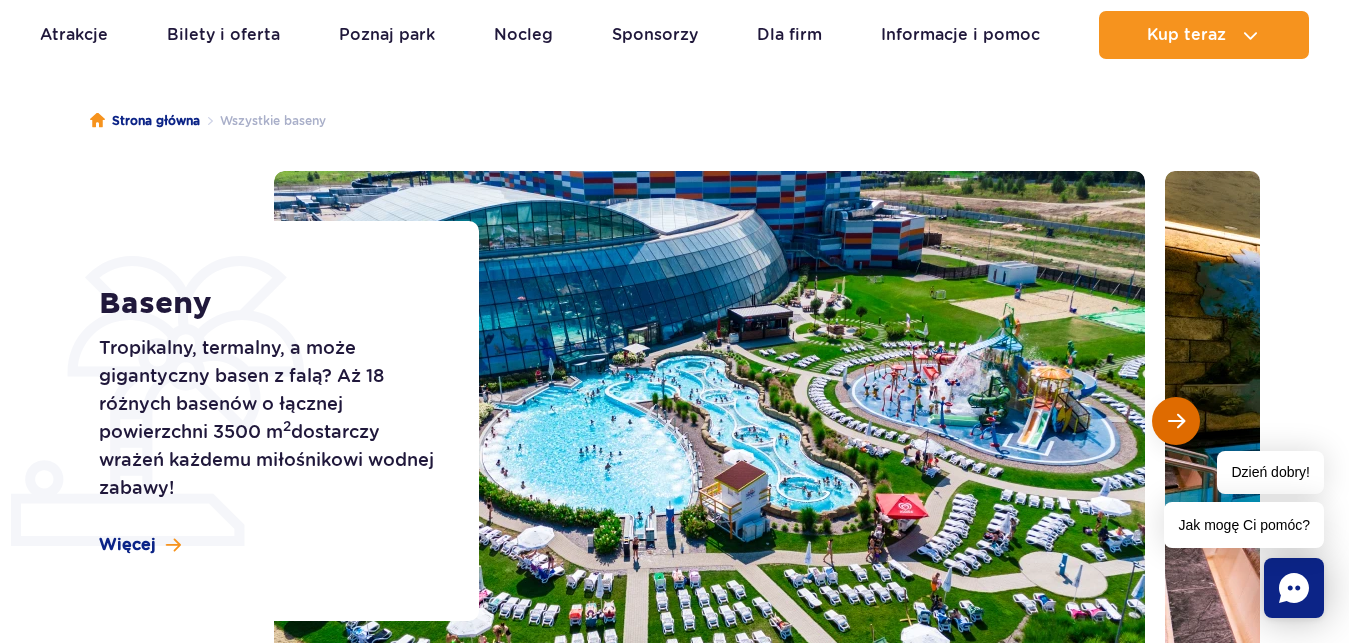 click at bounding box center (1176, 421) 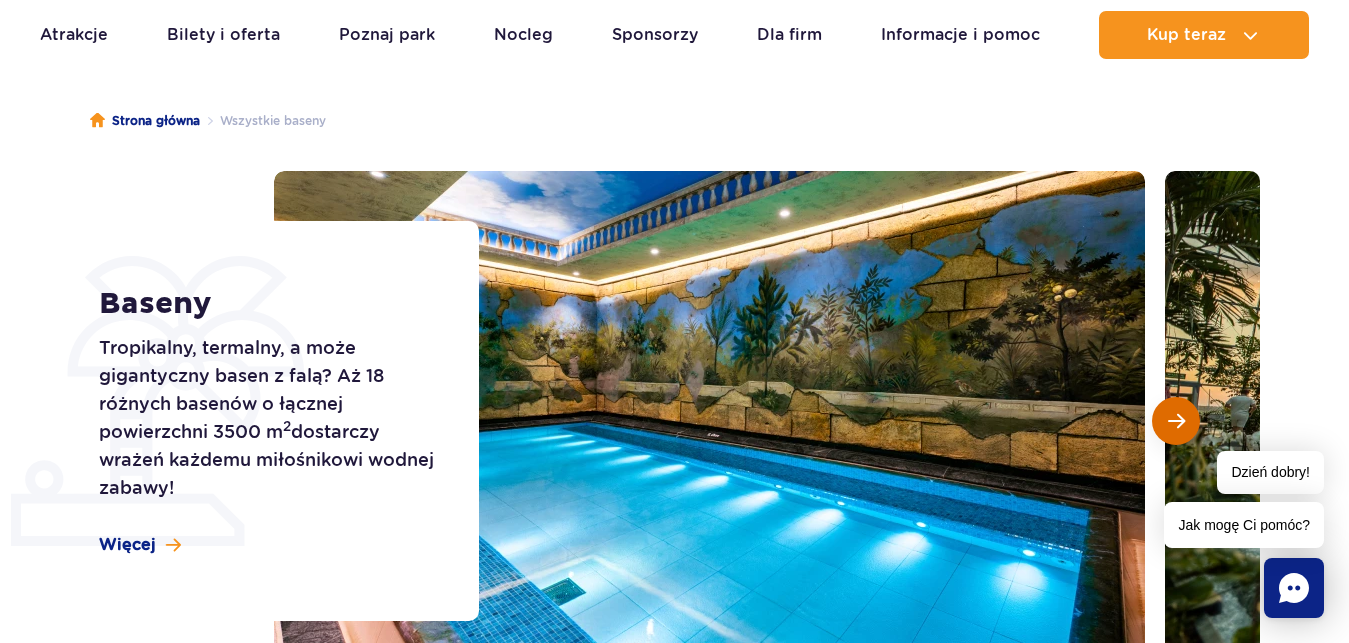 click at bounding box center [1176, 421] 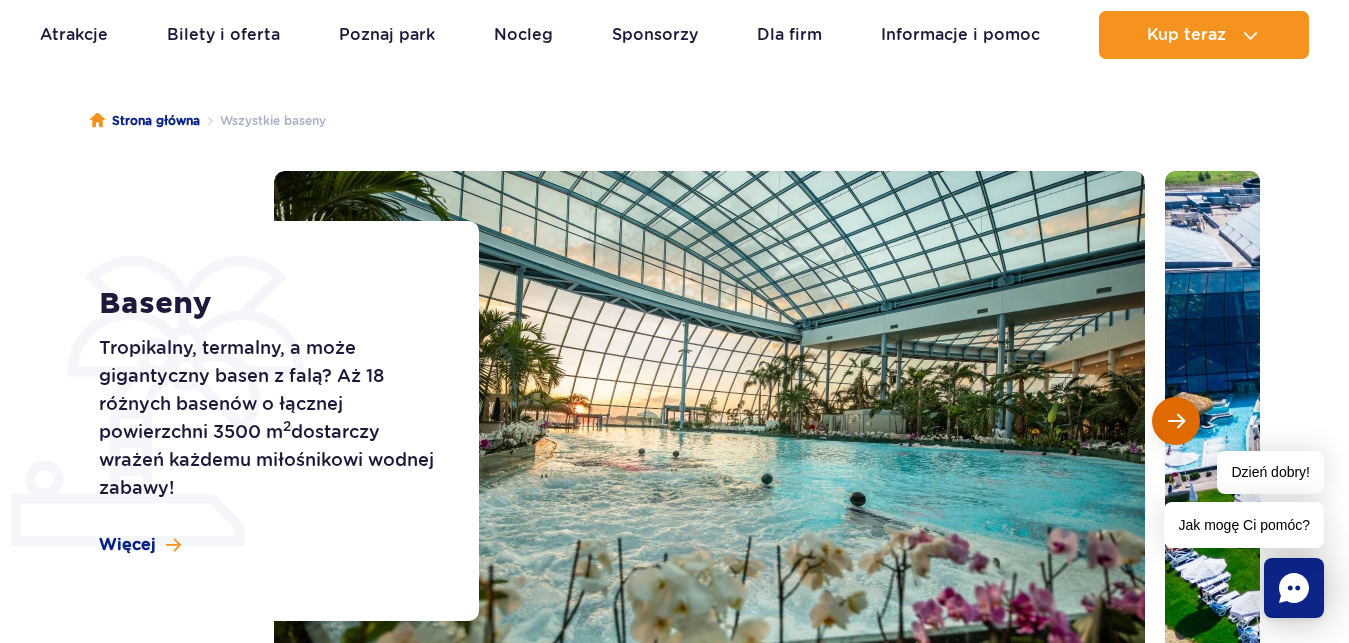 click at bounding box center (1176, 421) 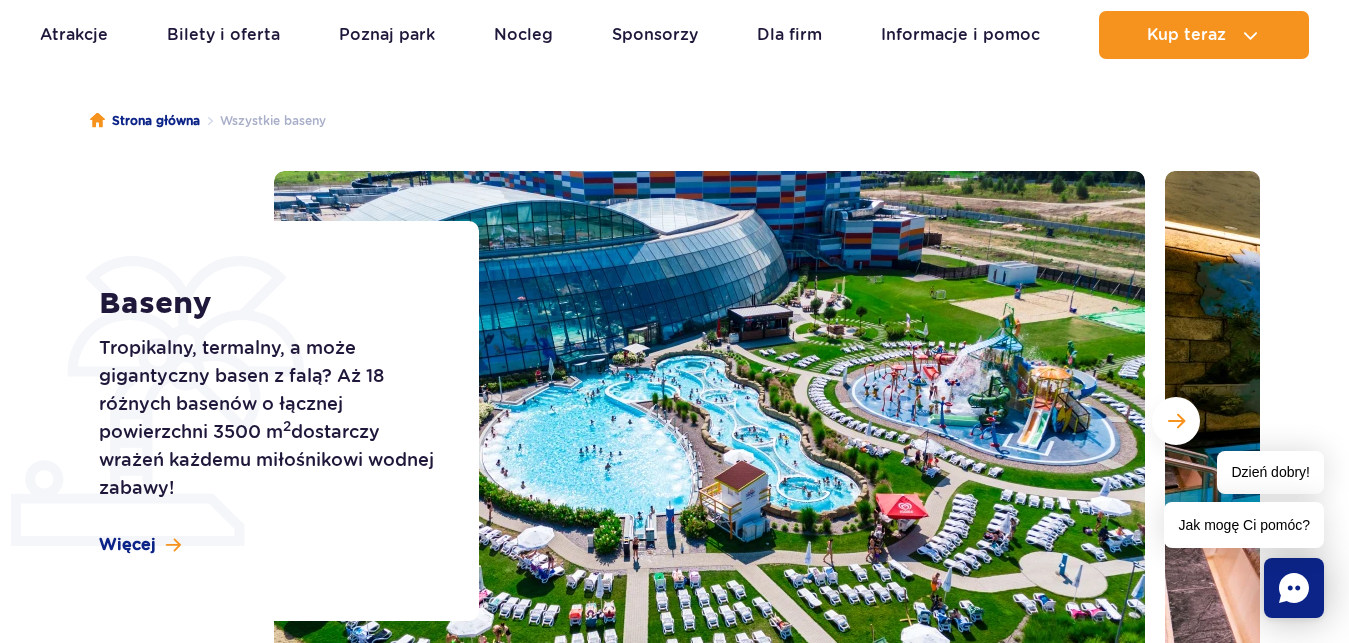 click at bounding box center (709, 421) 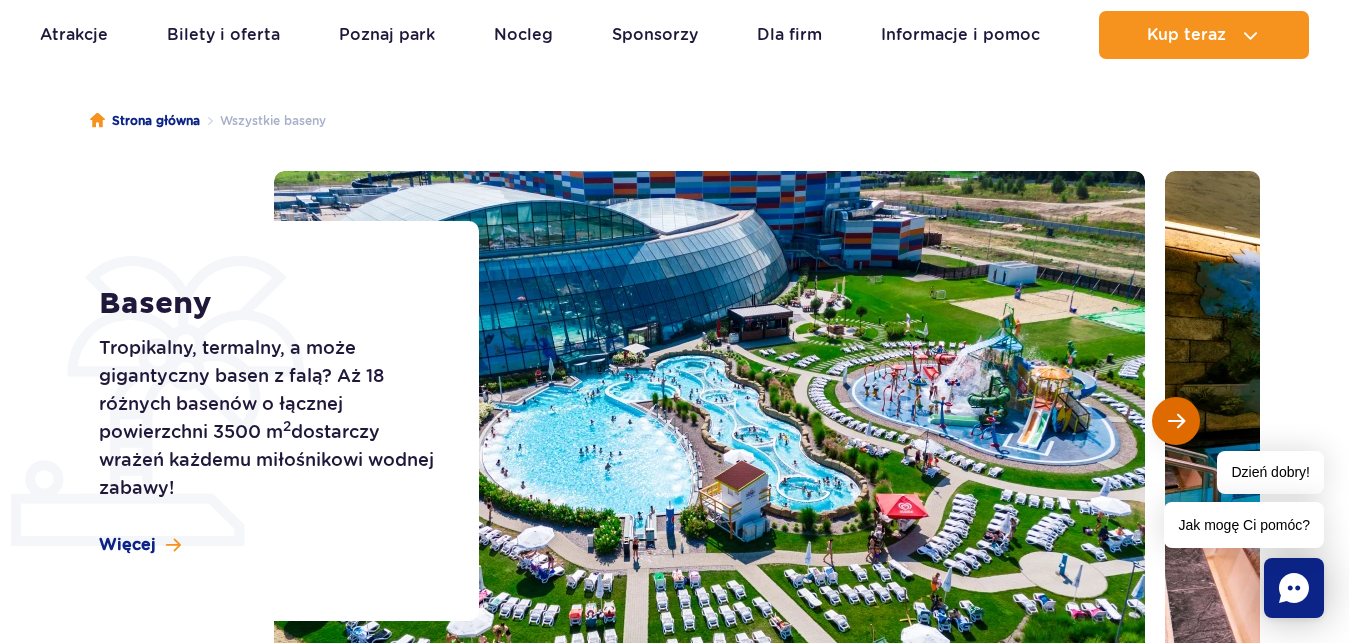 click at bounding box center [1176, 421] 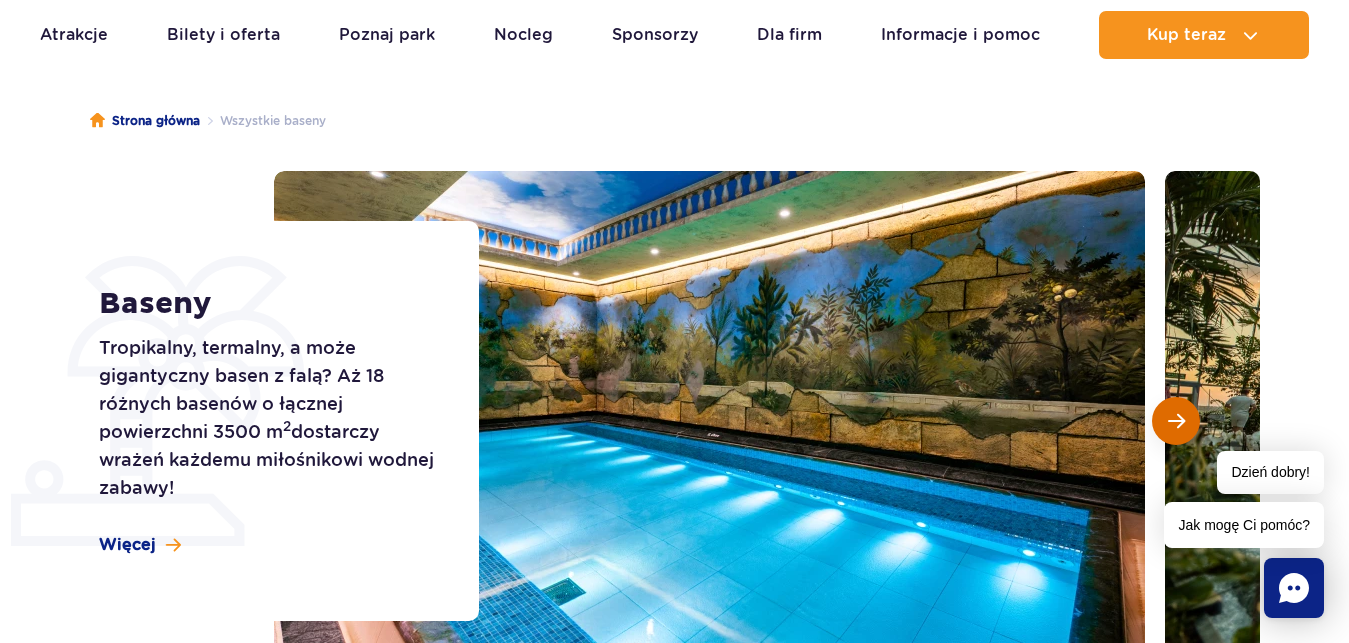 click at bounding box center [1176, 421] 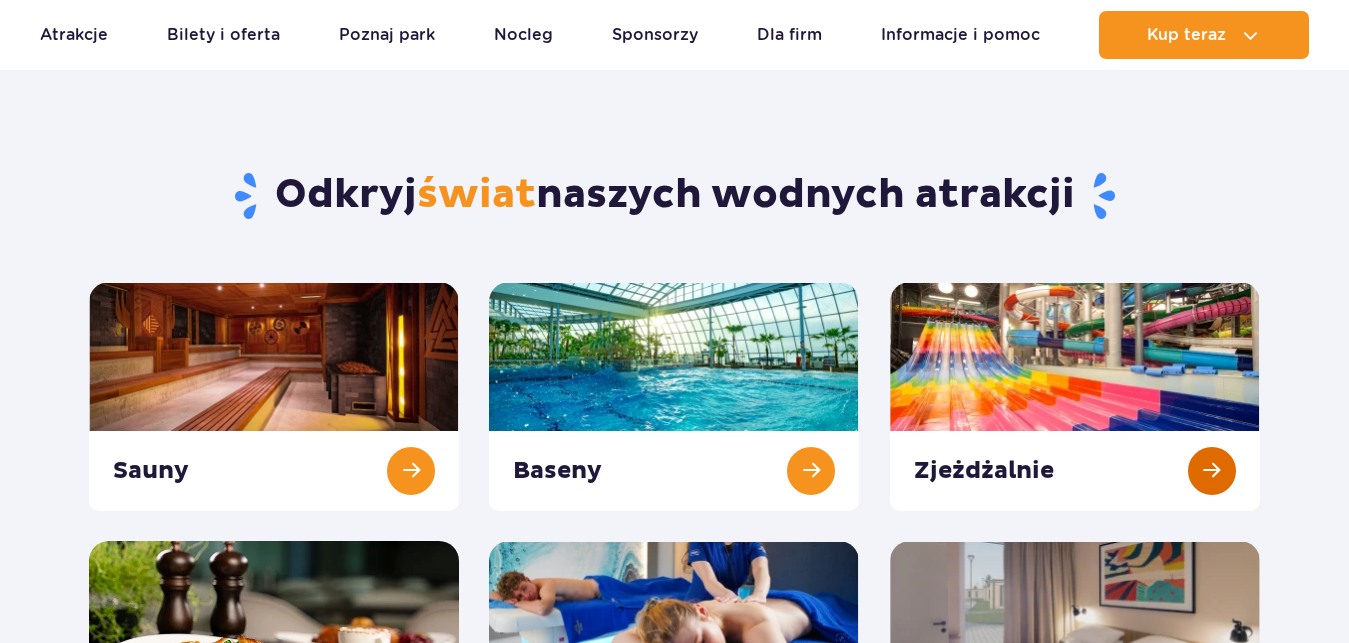scroll, scrollTop: 102, scrollLeft: 0, axis: vertical 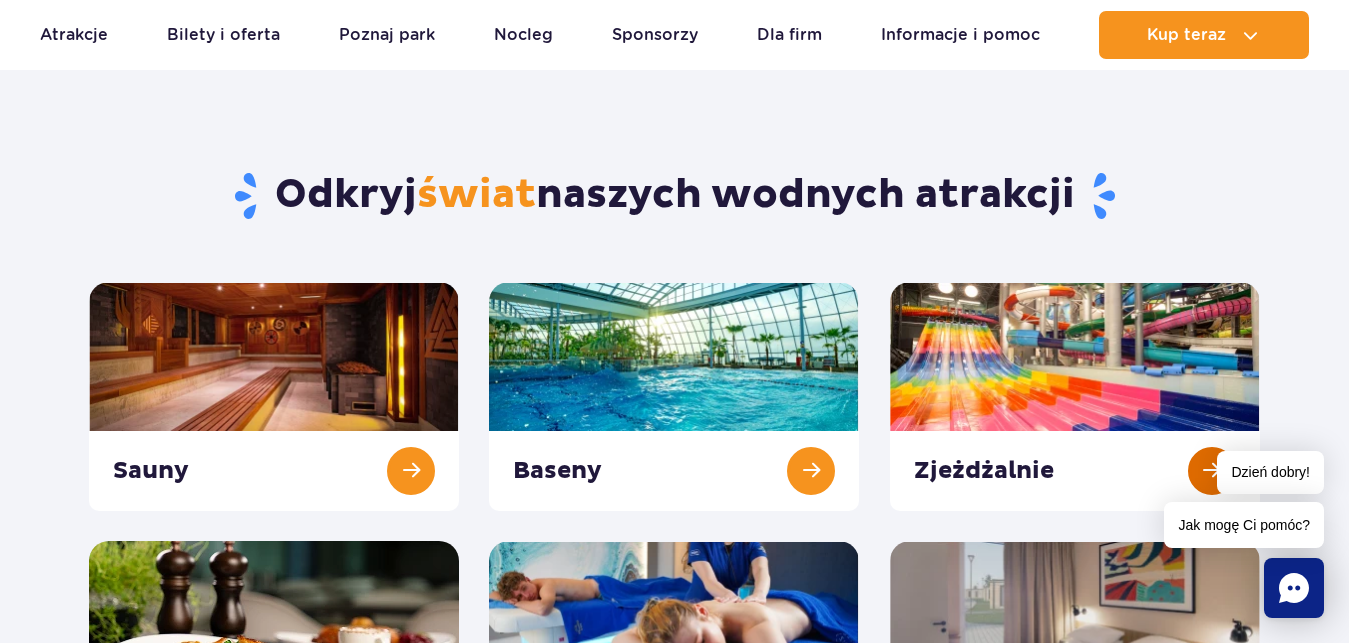 click at bounding box center [1075, 396] 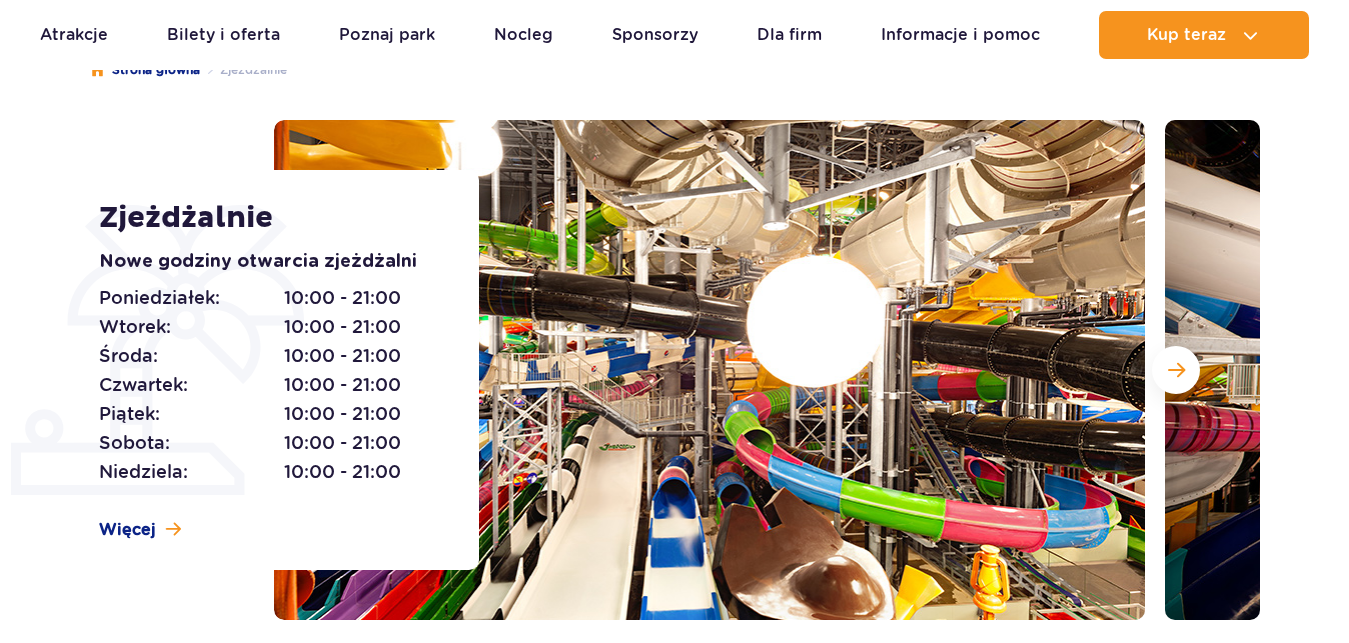 scroll, scrollTop: 204, scrollLeft: 0, axis: vertical 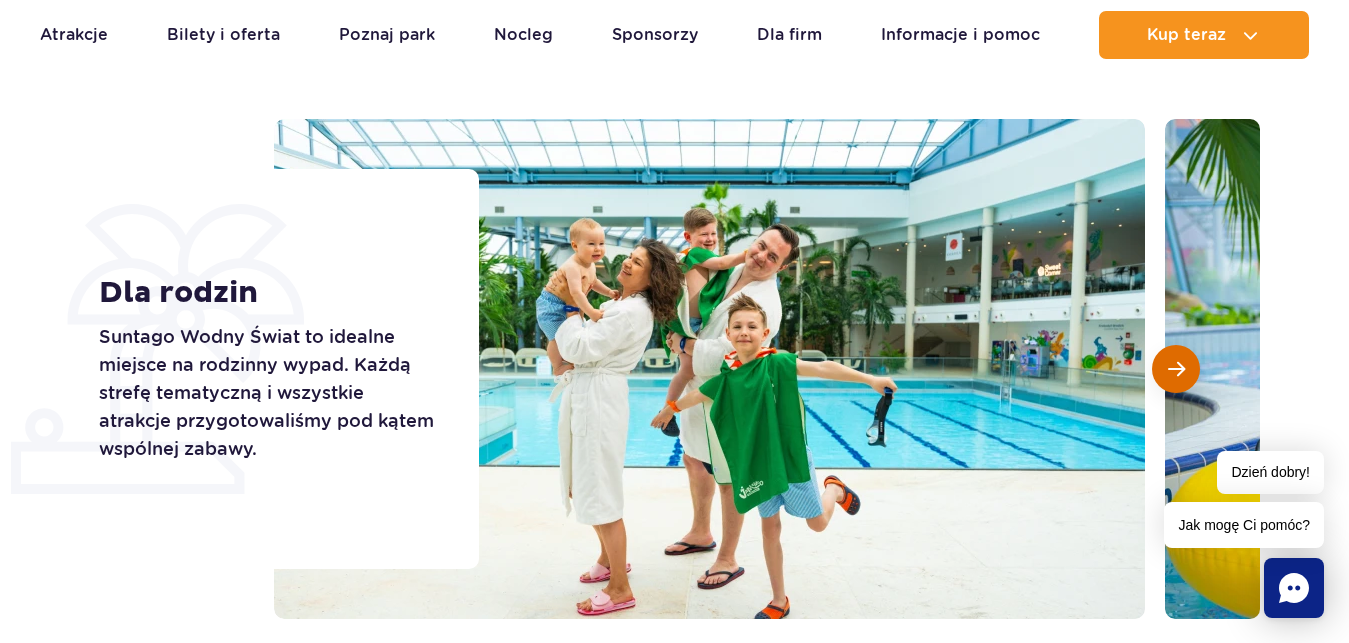 click at bounding box center [1176, 369] 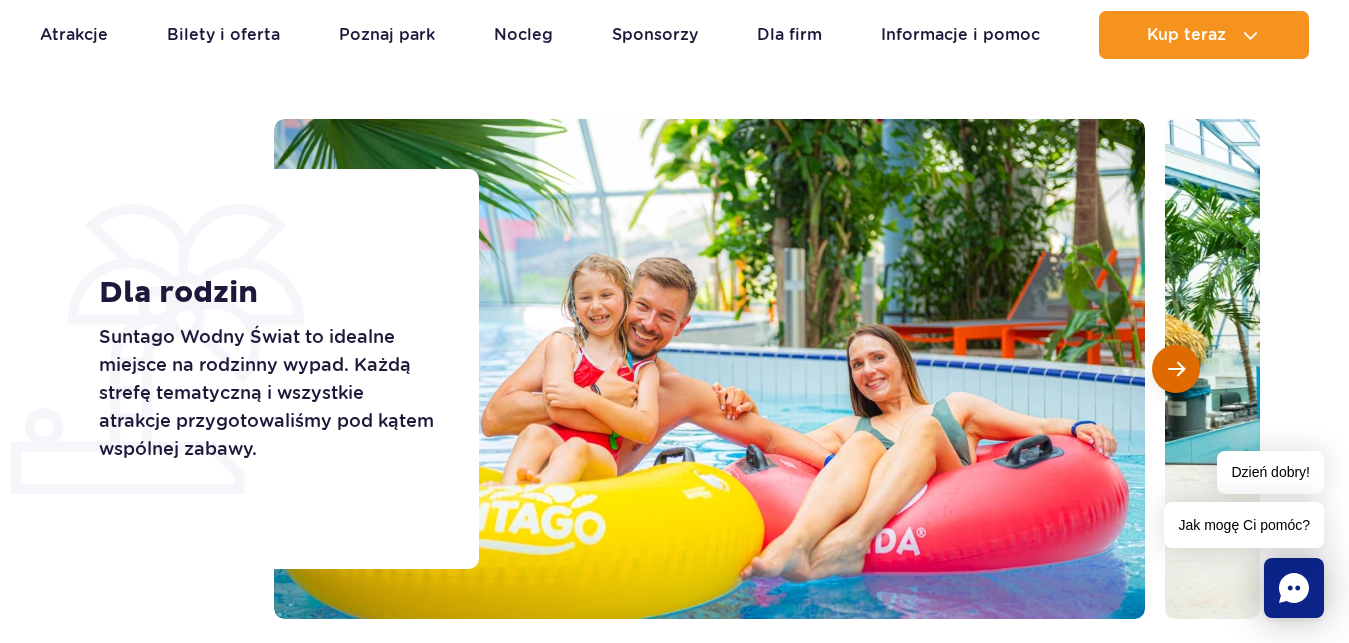 click at bounding box center [1176, 369] 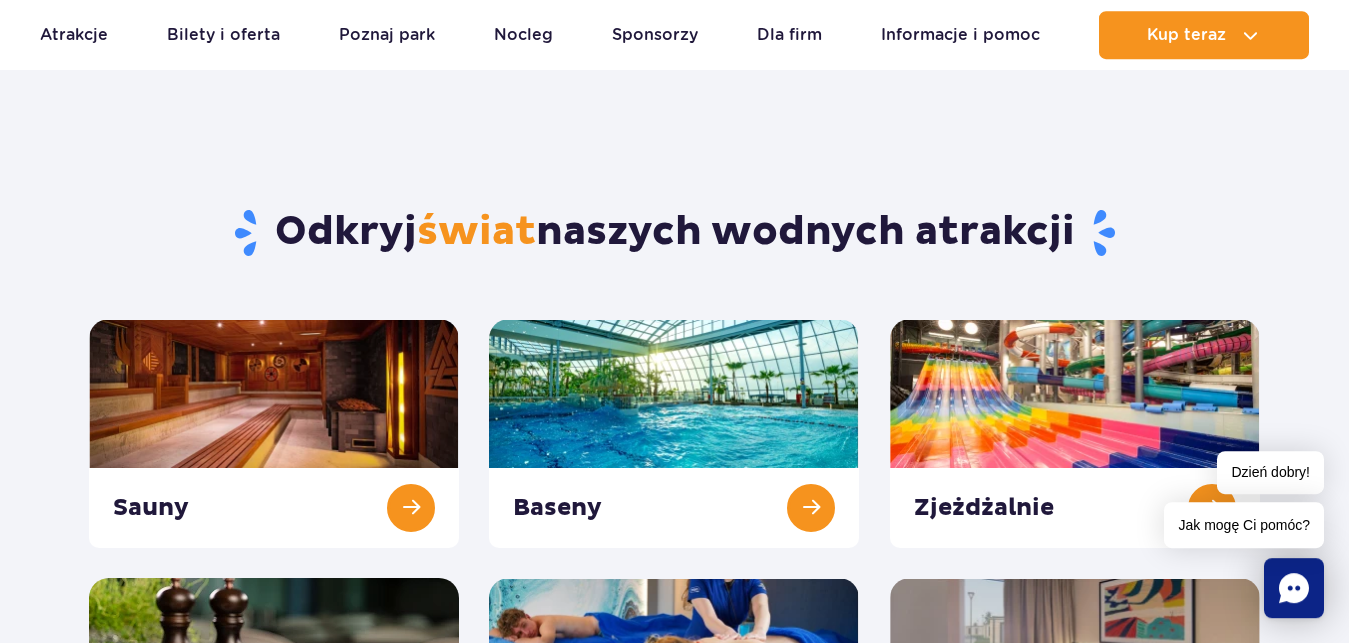 scroll, scrollTop: 51, scrollLeft: 0, axis: vertical 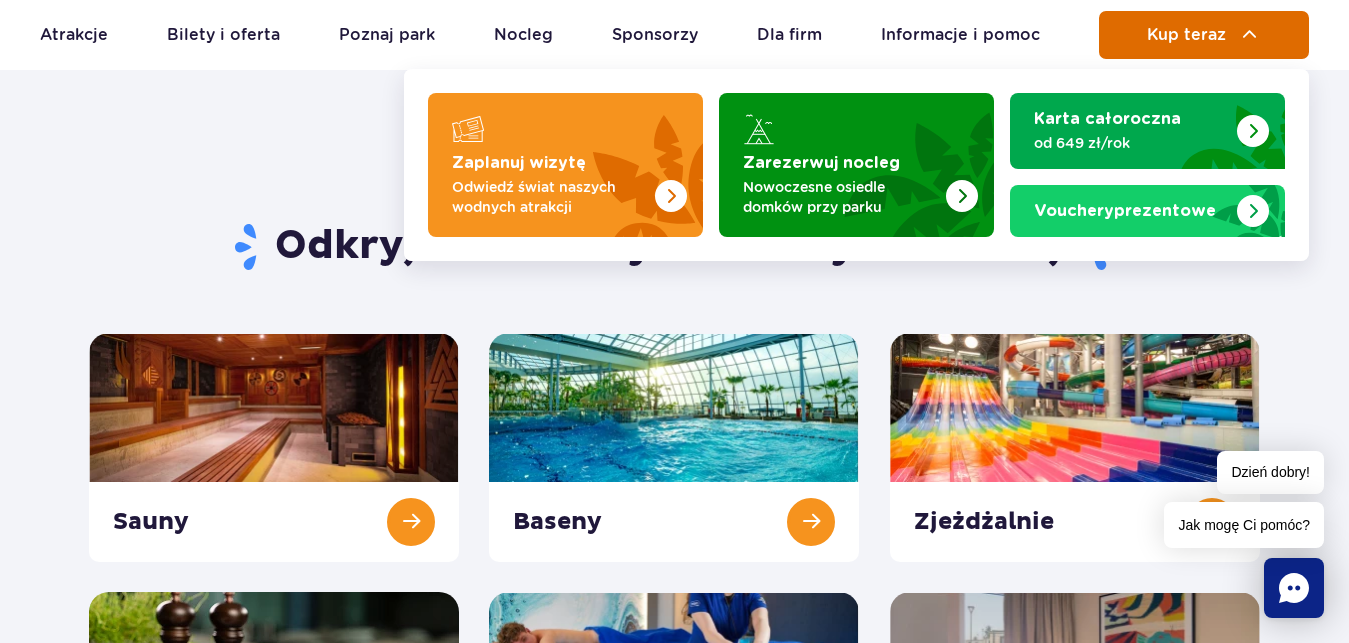 click on "Kup teraz" at bounding box center [1204, 35] 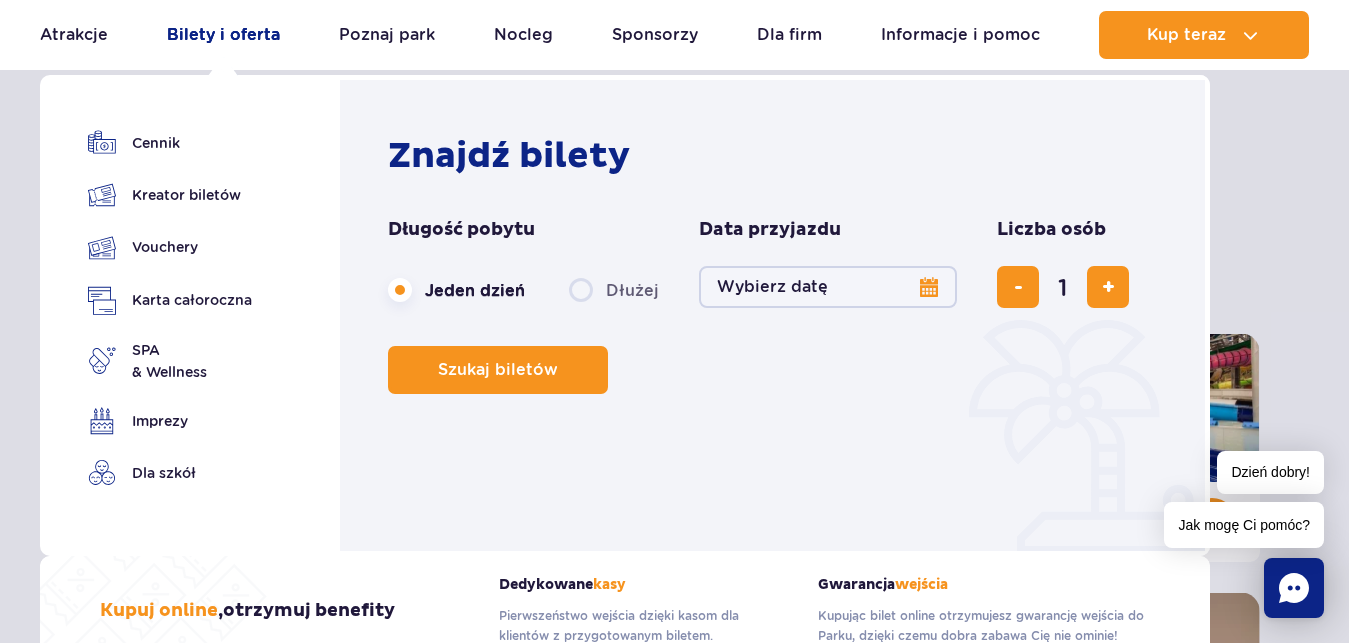 click on "Bilety i oferta" at bounding box center [223, 35] 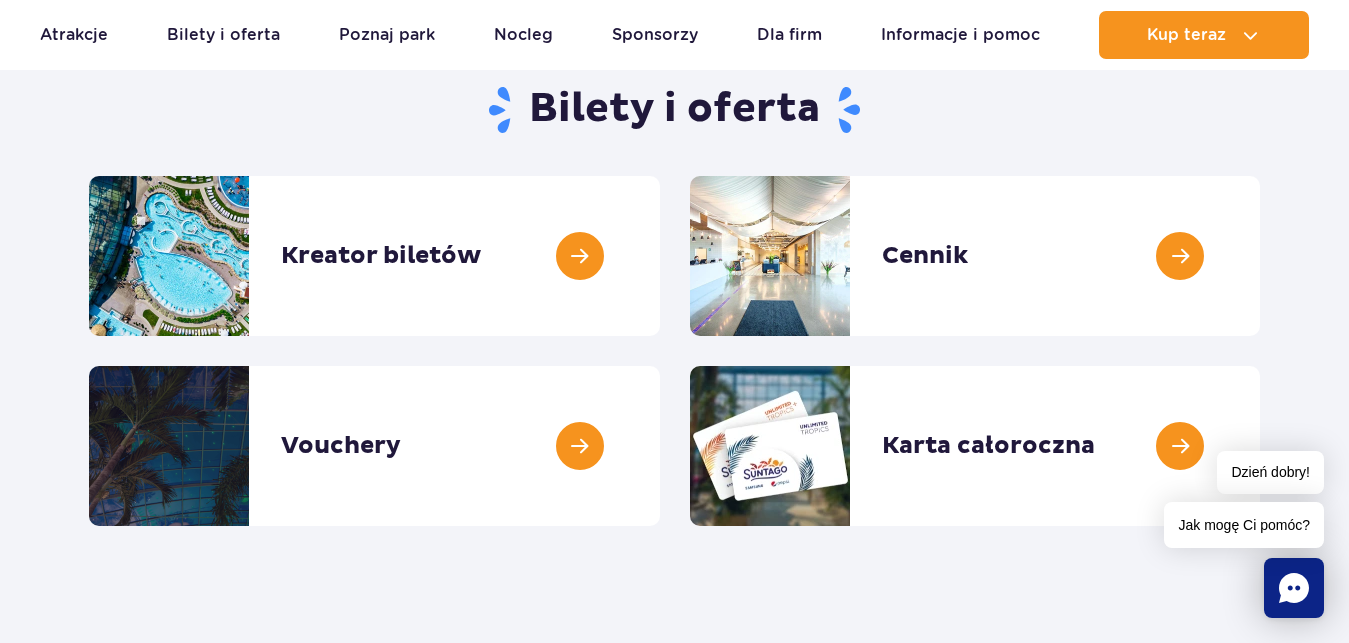 scroll, scrollTop: 153, scrollLeft: 0, axis: vertical 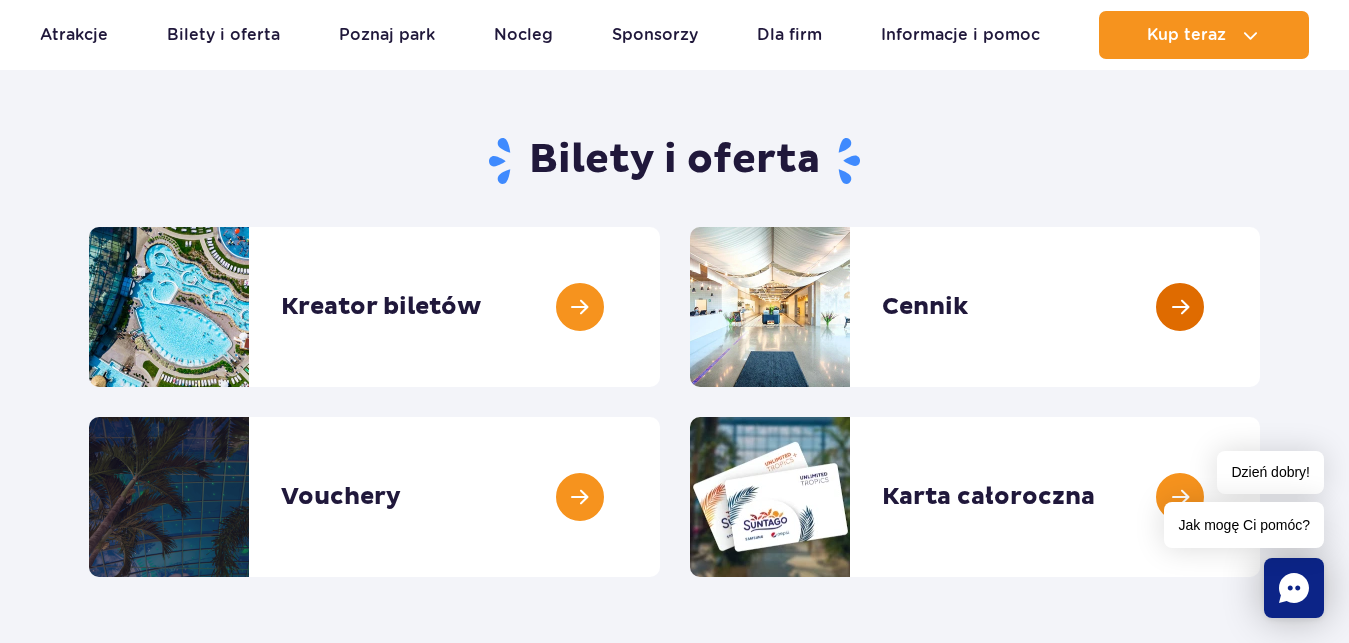 click at bounding box center (1260, 307) 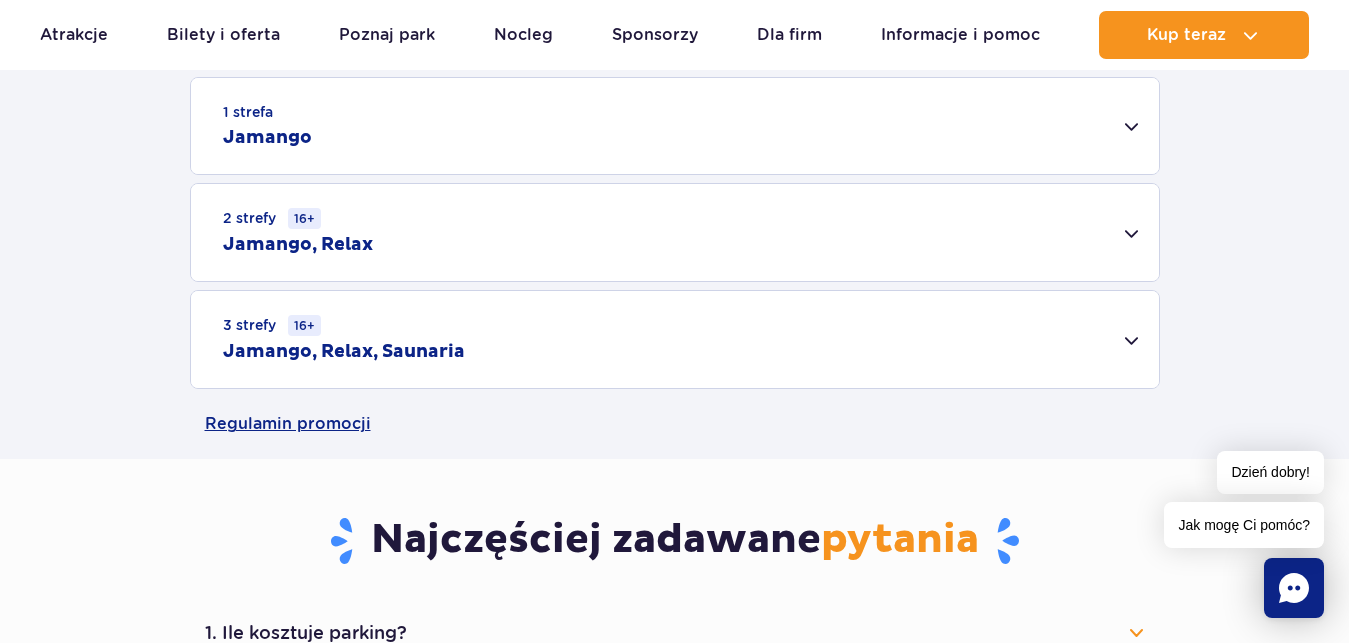 scroll, scrollTop: 612, scrollLeft: 0, axis: vertical 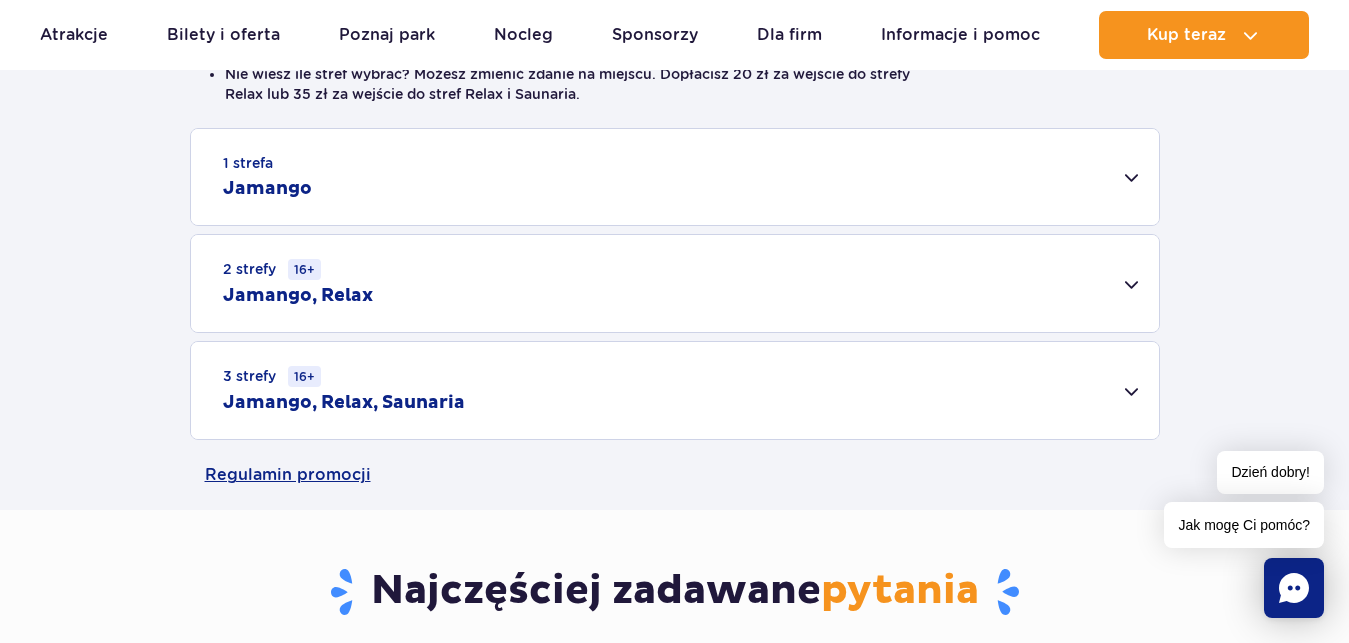 click on "1 strefa
Jamango" at bounding box center [675, 177] 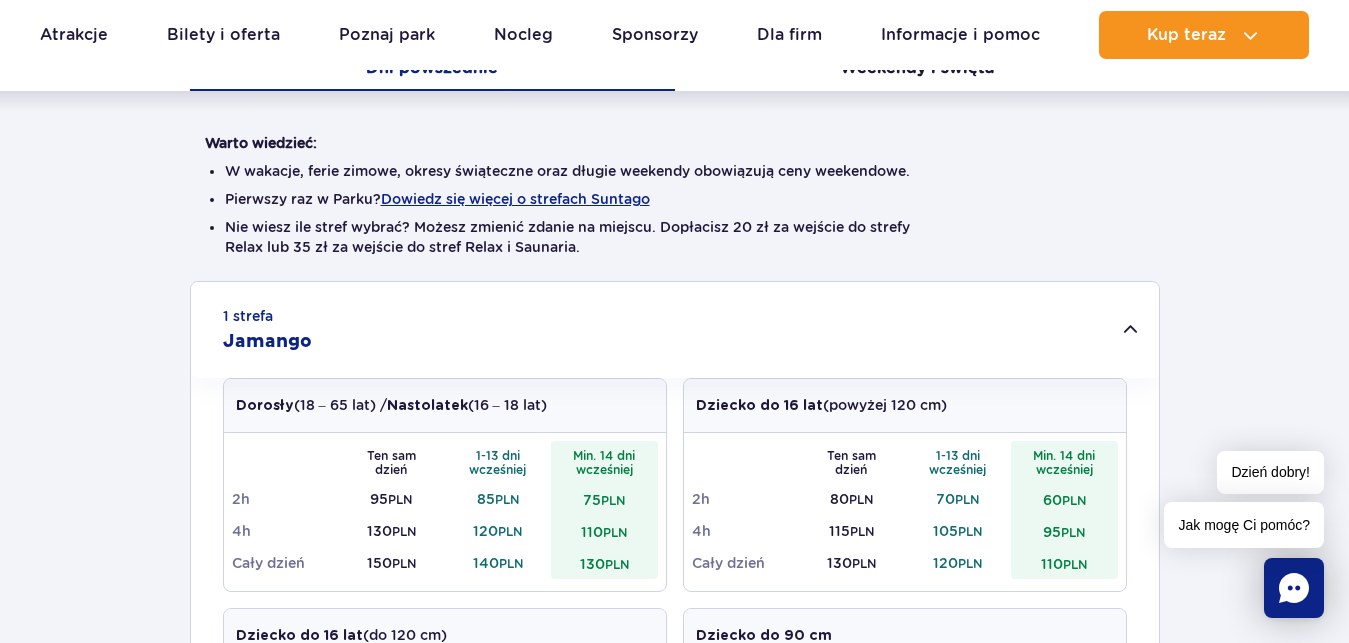 scroll, scrollTop: 408, scrollLeft: 0, axis: vertical 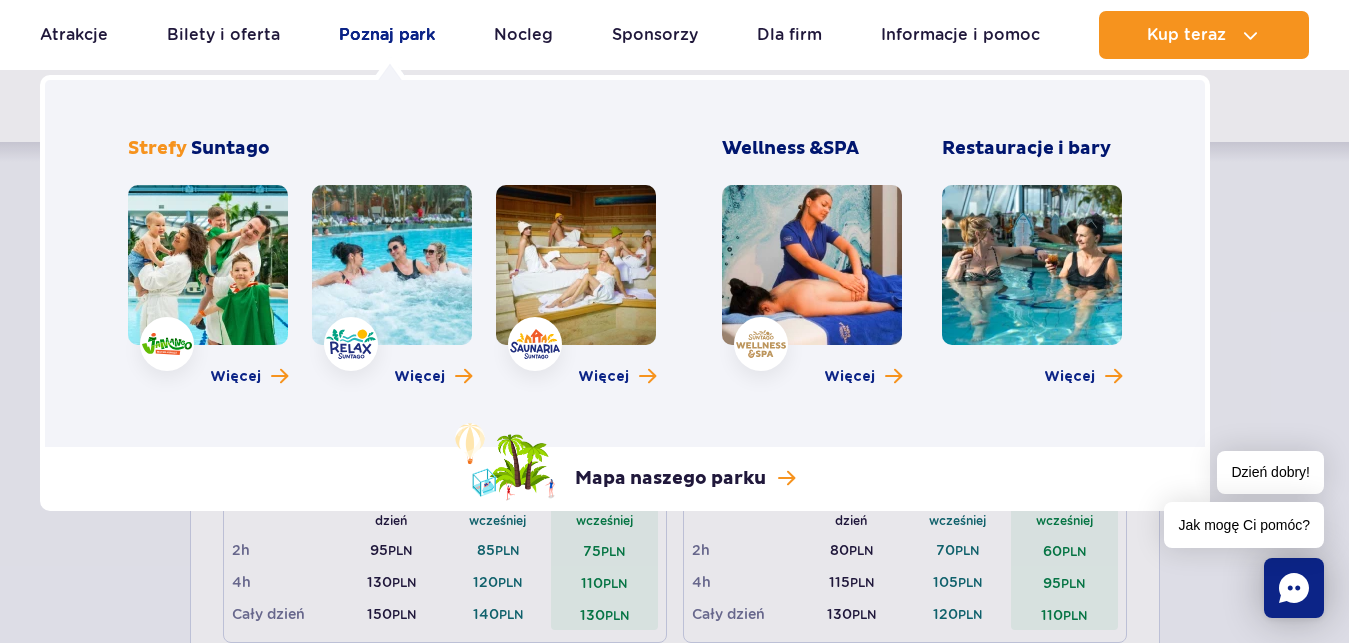 click on "Poznaj park" at bounding box center [387, 35] 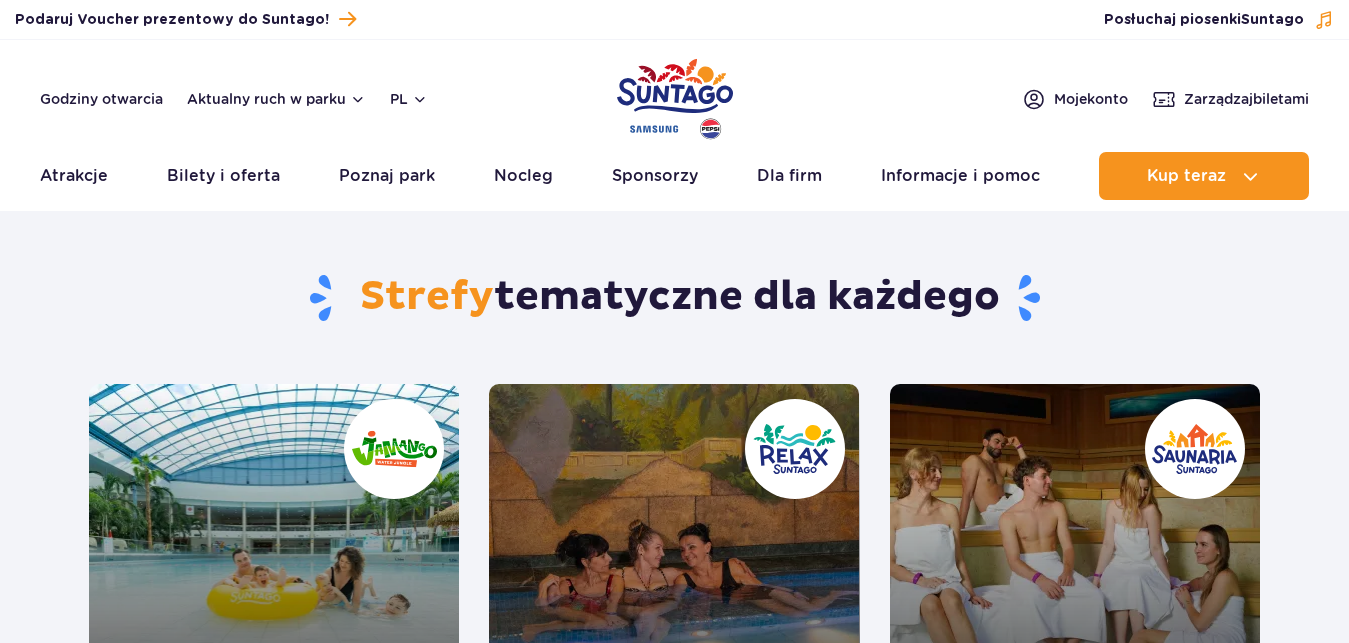 scroll, scrollTop: 0, scrollLeft: 0, axis: both 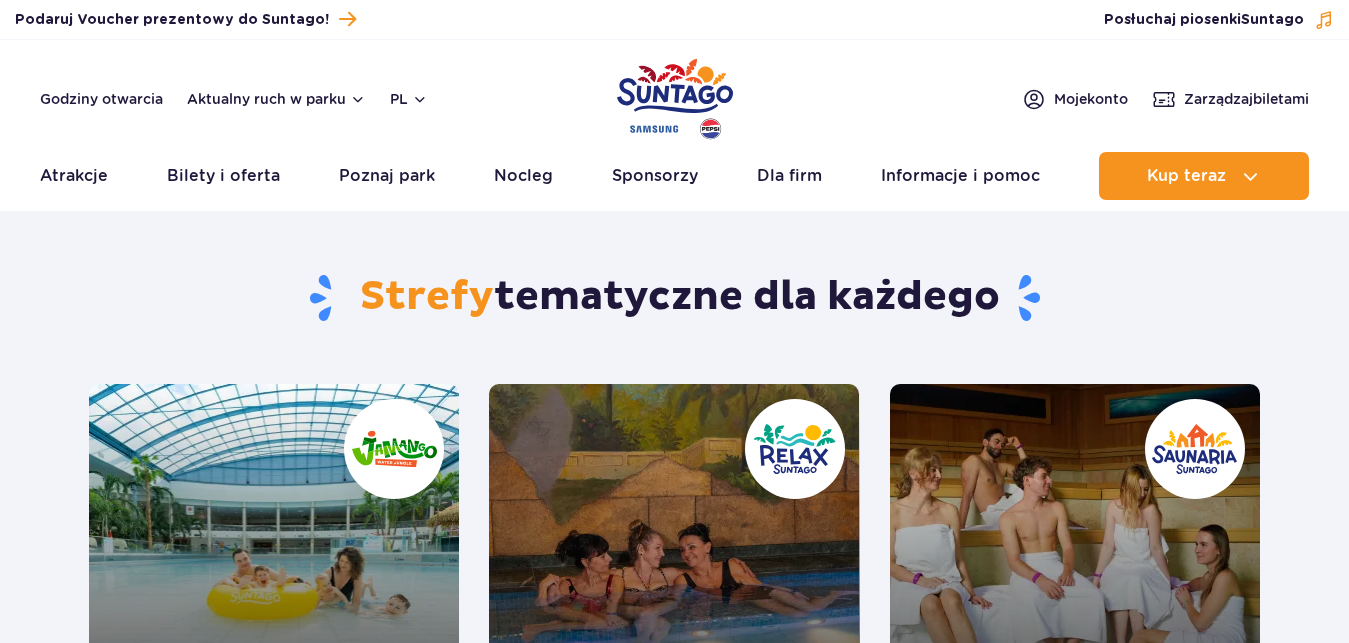 click at bounding box center (274, 569) 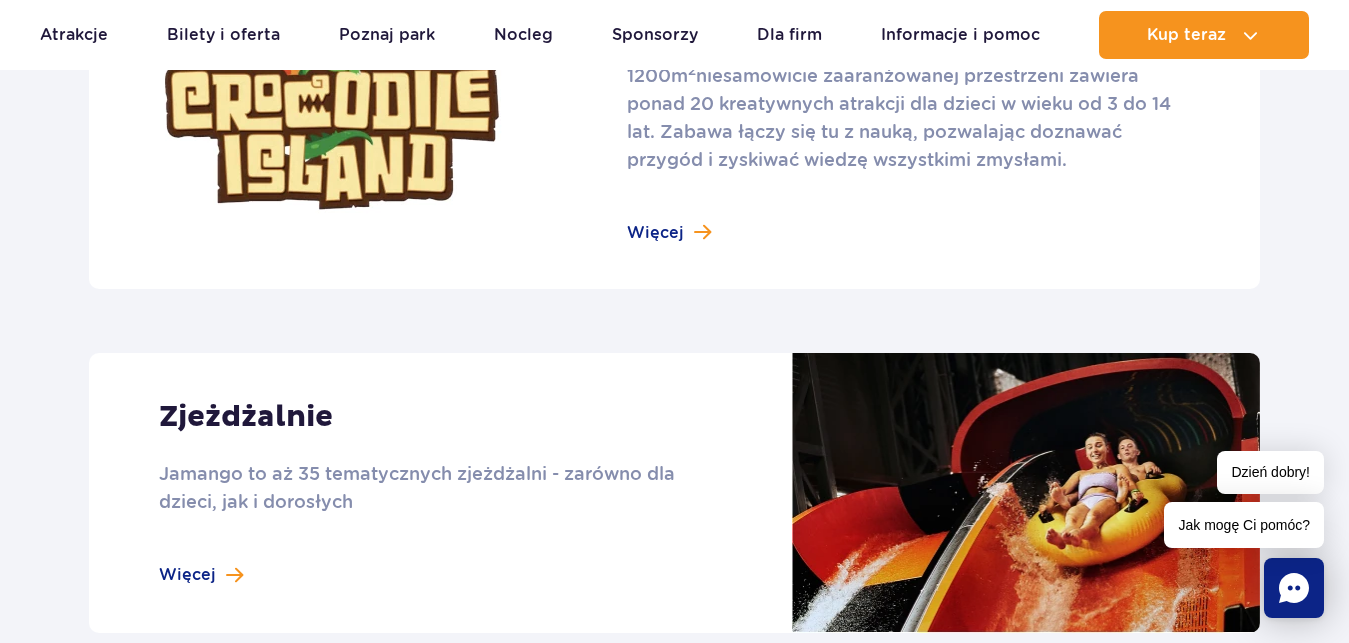 scroll, scrollTop: 1581, scrollLeft: 0, axis: vertical 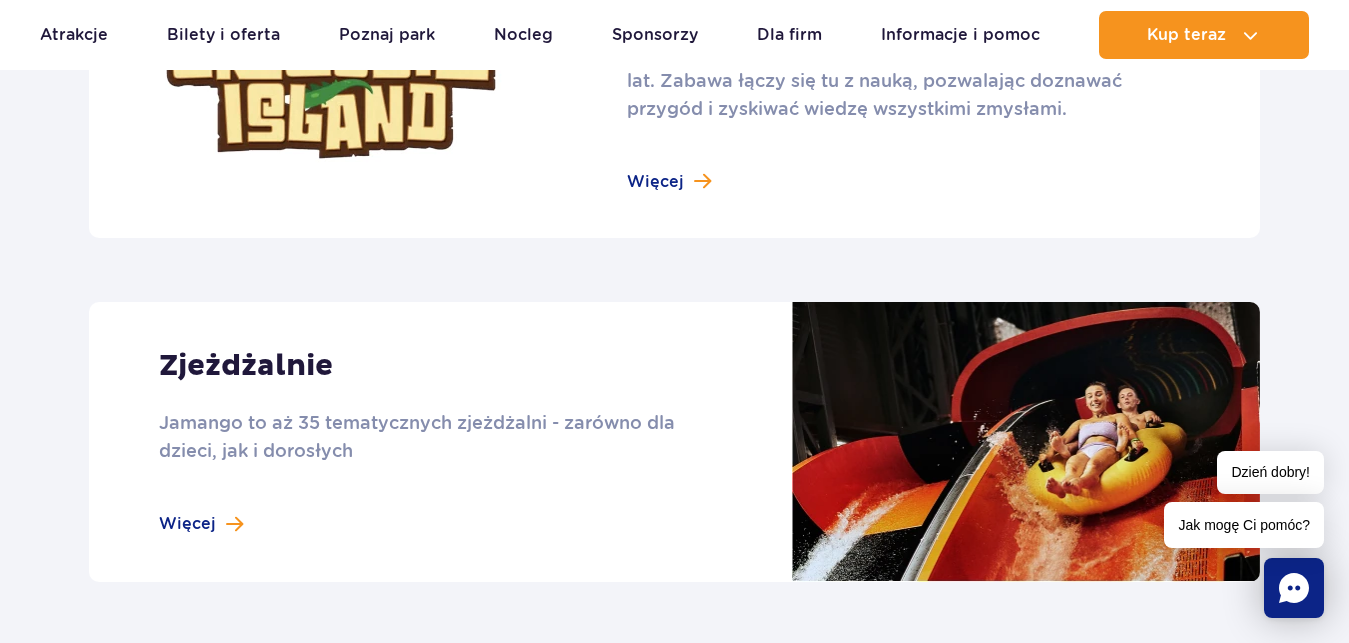 click at bounding box center [674, 442] 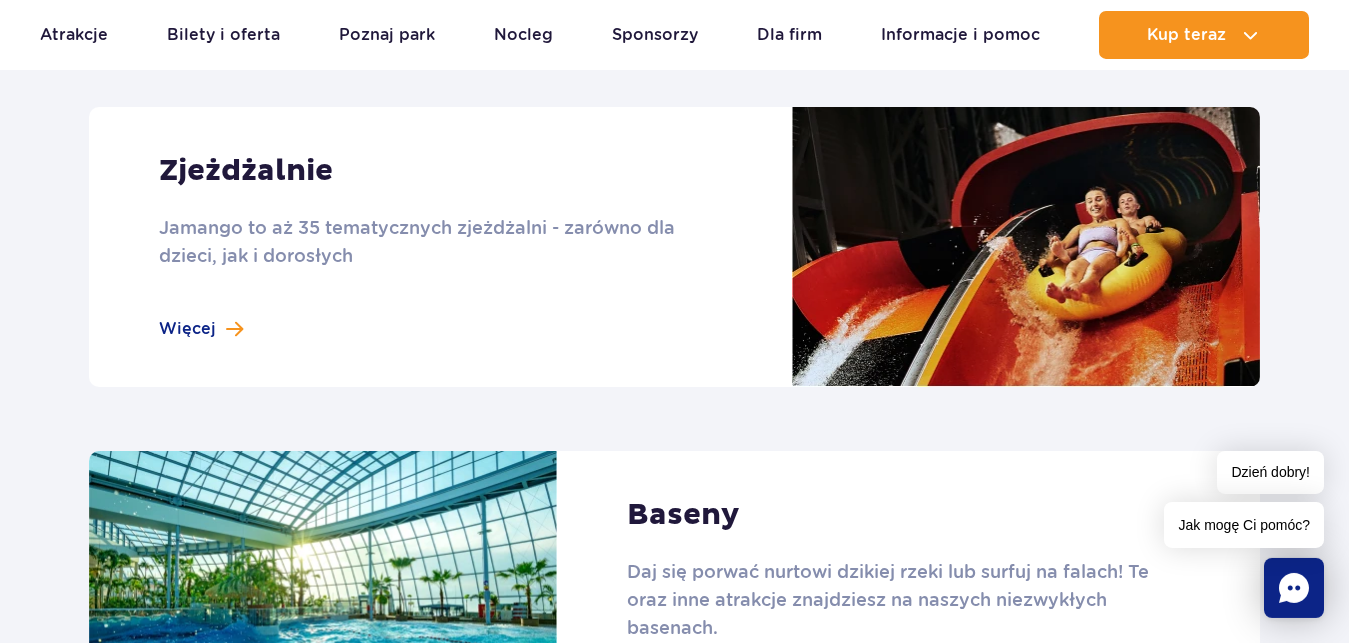 scroll, scrollTop: 1785, scrollLeft: 0, axis: vertical 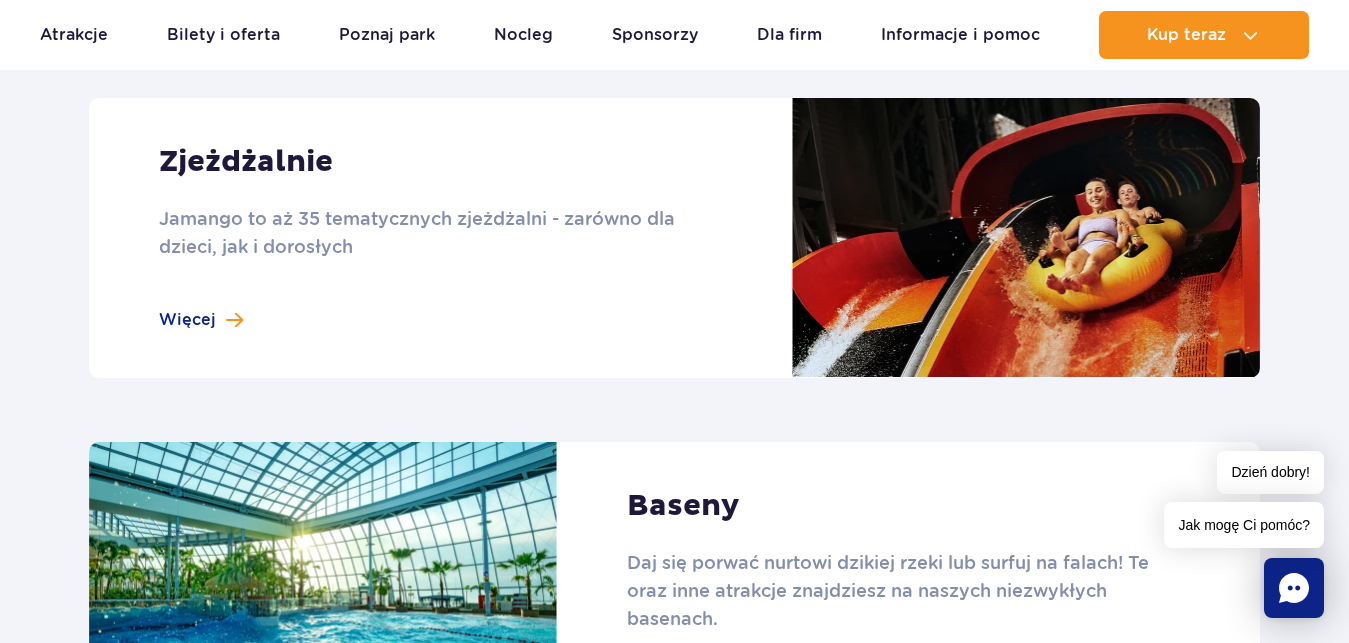 click at bounding box center (674, 238) 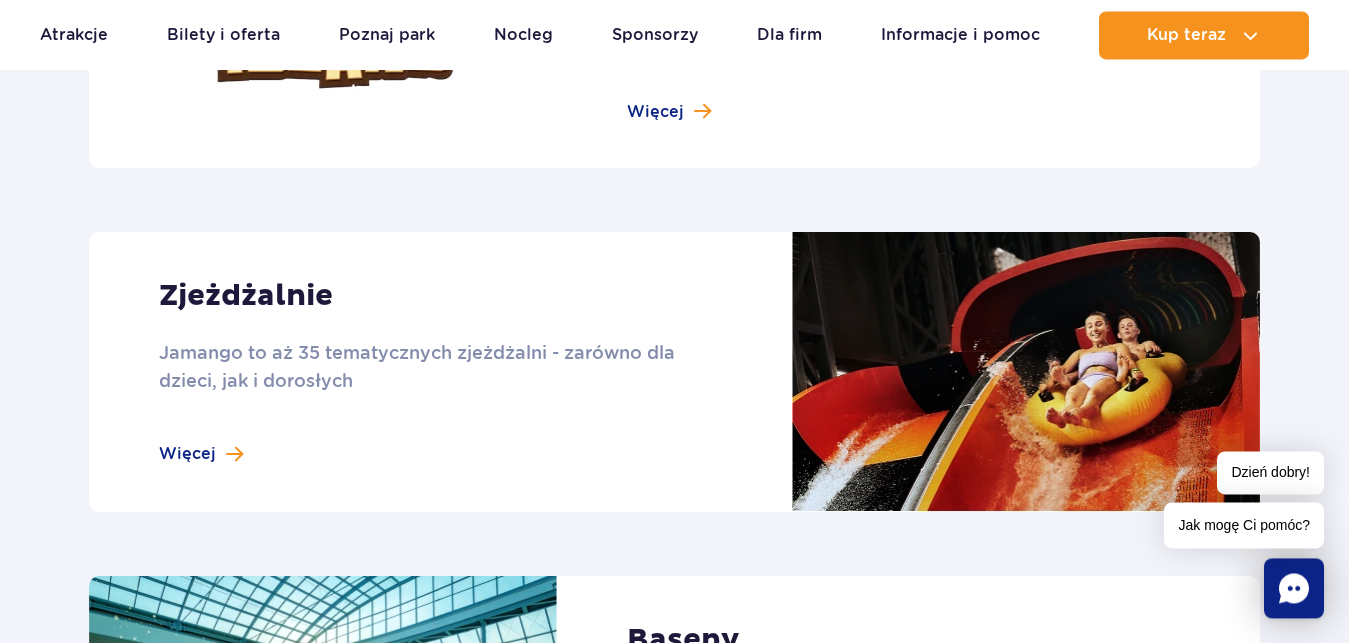 scroll, scrollTop: 1632, scrollLeft: 0, axis: vertical 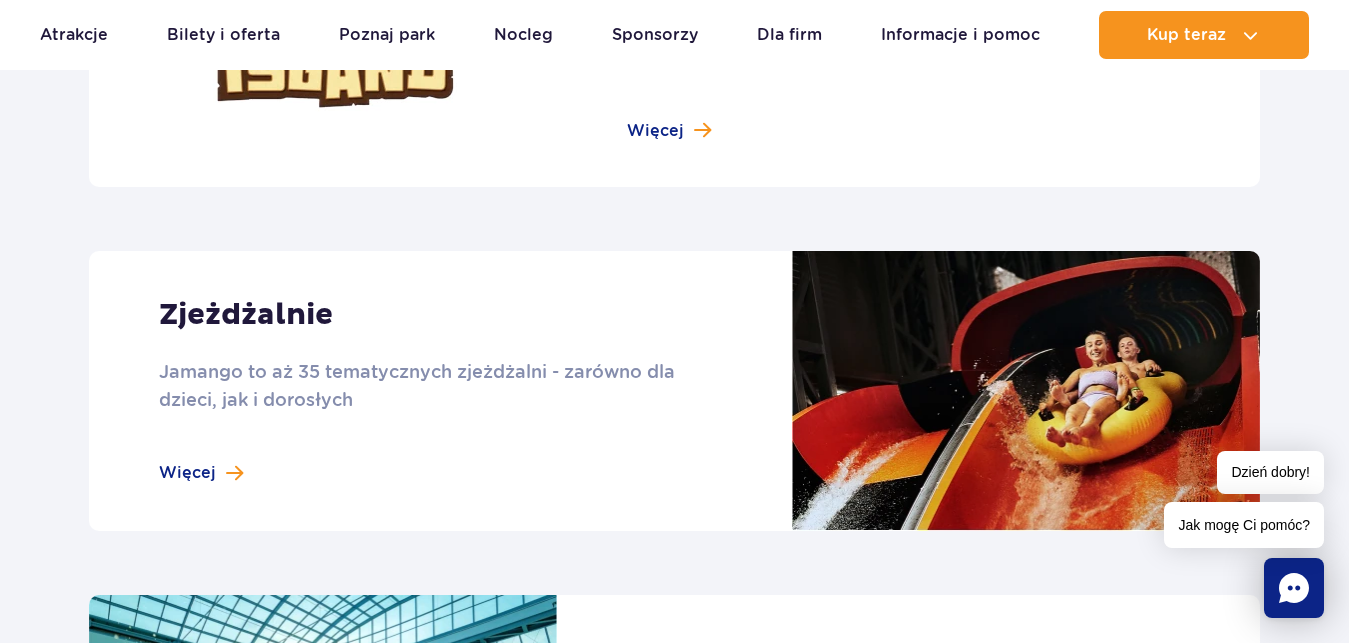 click at bounding box center [674, 391] 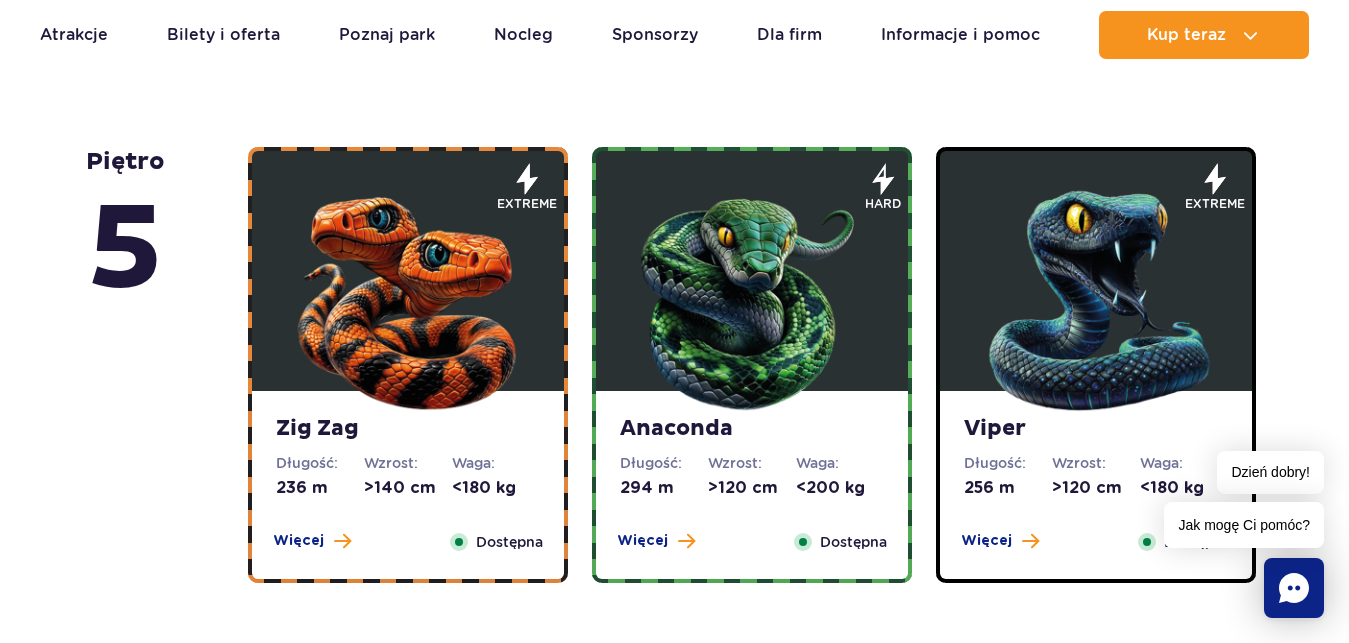 scroll, scrollTop: 1224, scrollLeft: 0, axis: vertical 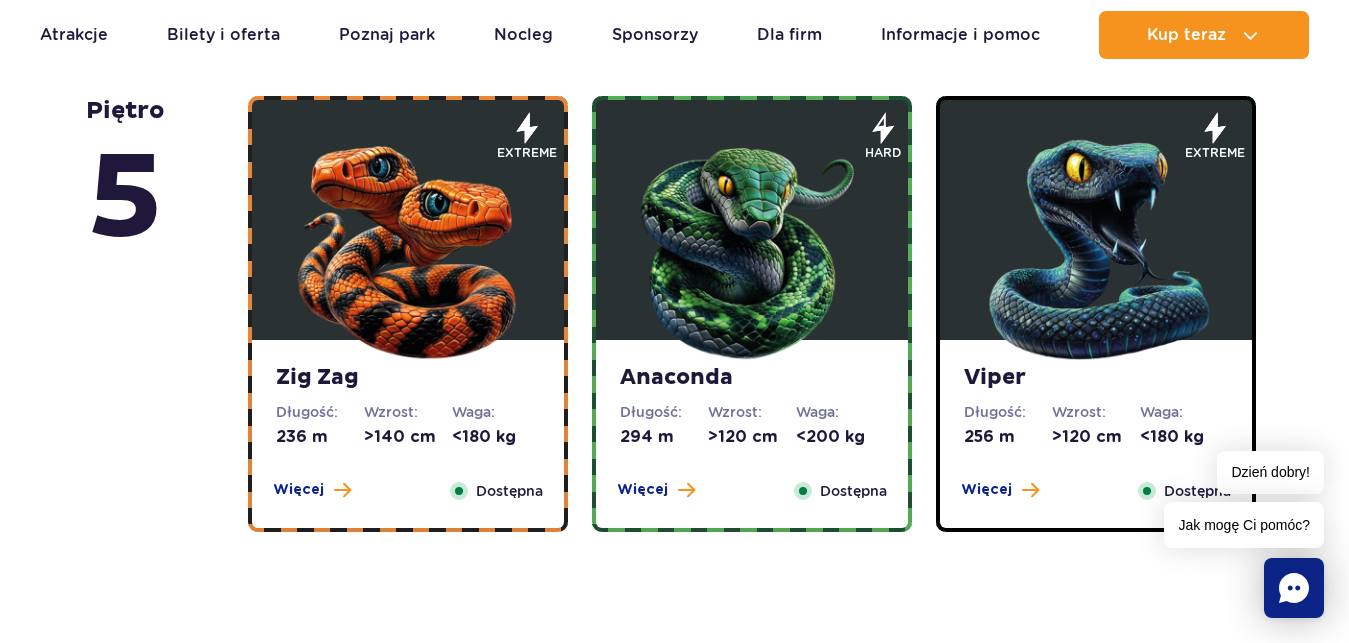 click on "Długość:" at bounding box center (320, 412) 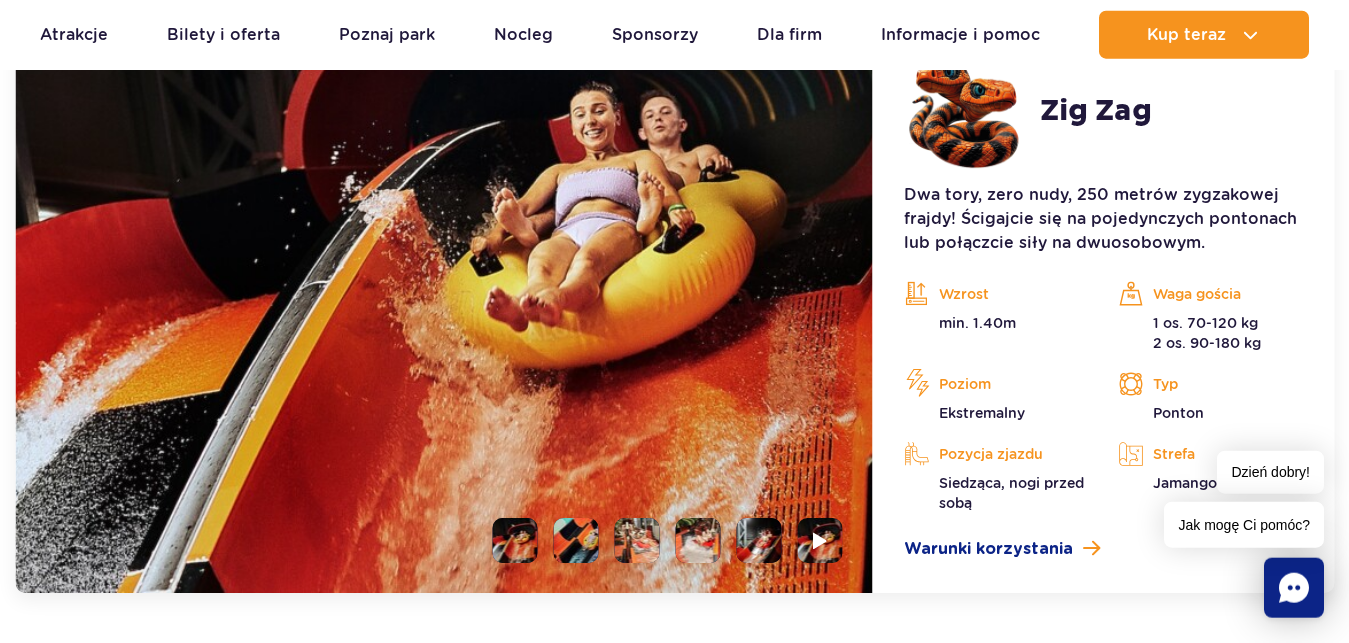 scroll, scrollTop: 1783, scrollLeft: 0, axis: vertical 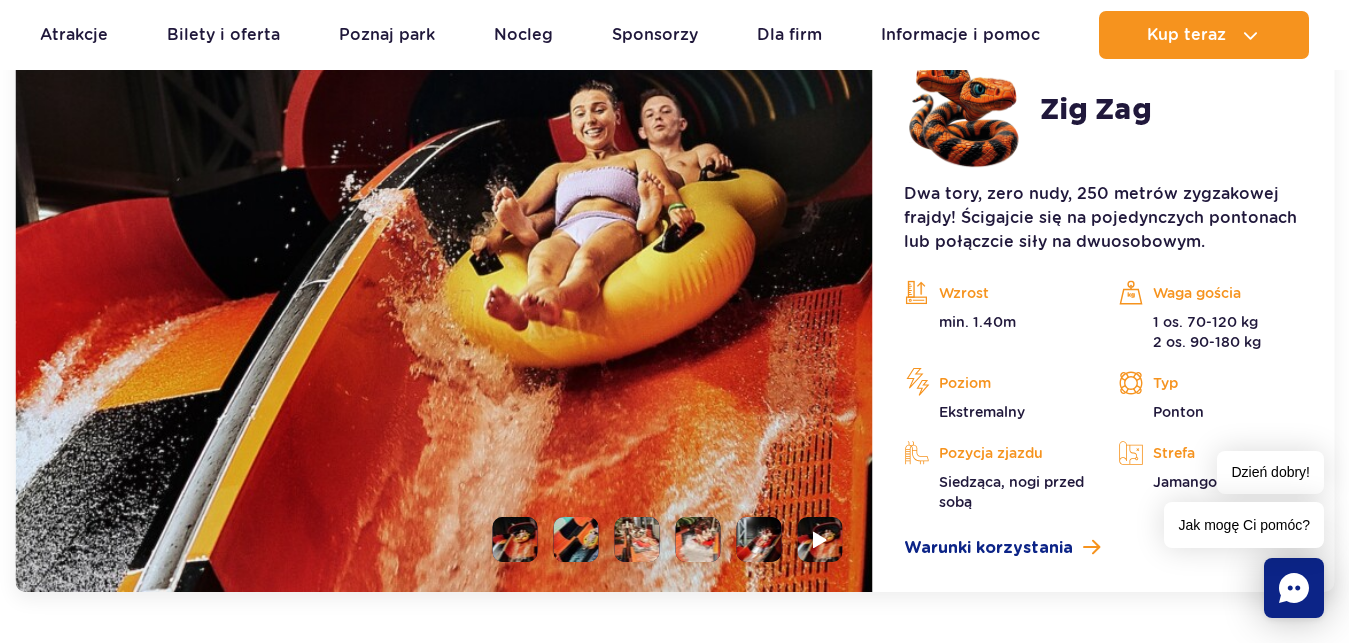 click at bounding box center (575, 539) 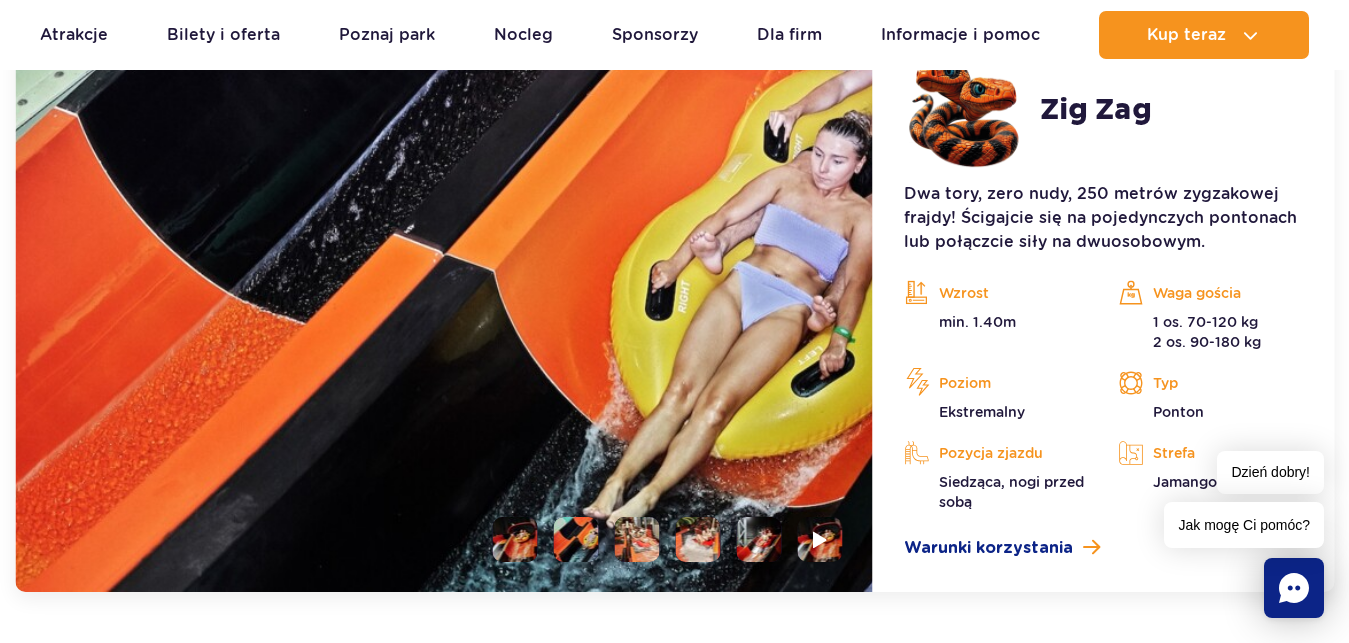 click at bounding box center (575, 539) 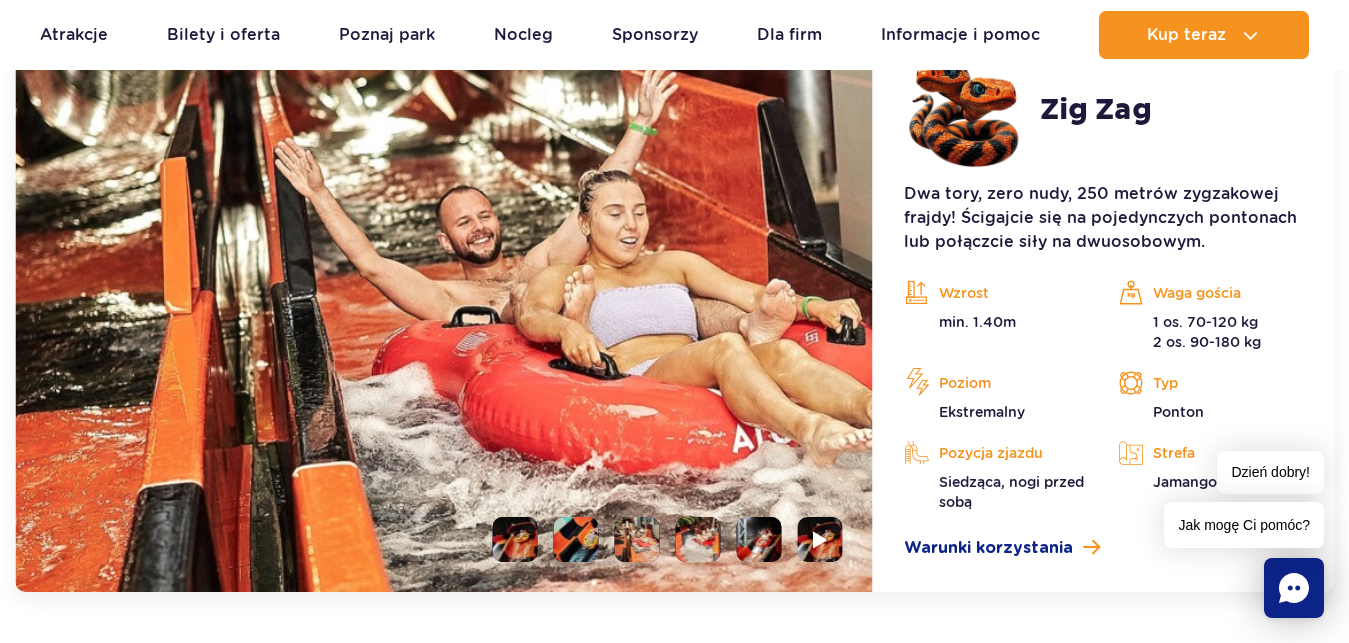 click at bounding box center [697, 539] 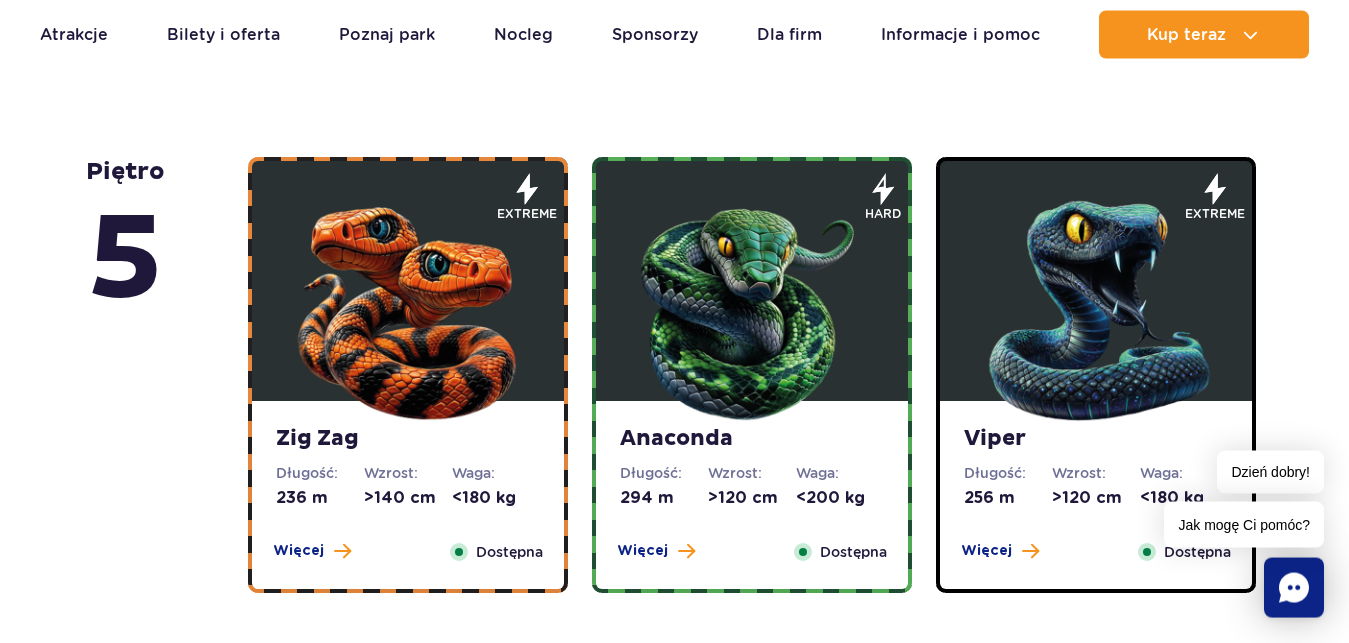 scroll, scrollTop: 1173, scrollLeft: 0, axis: vertical 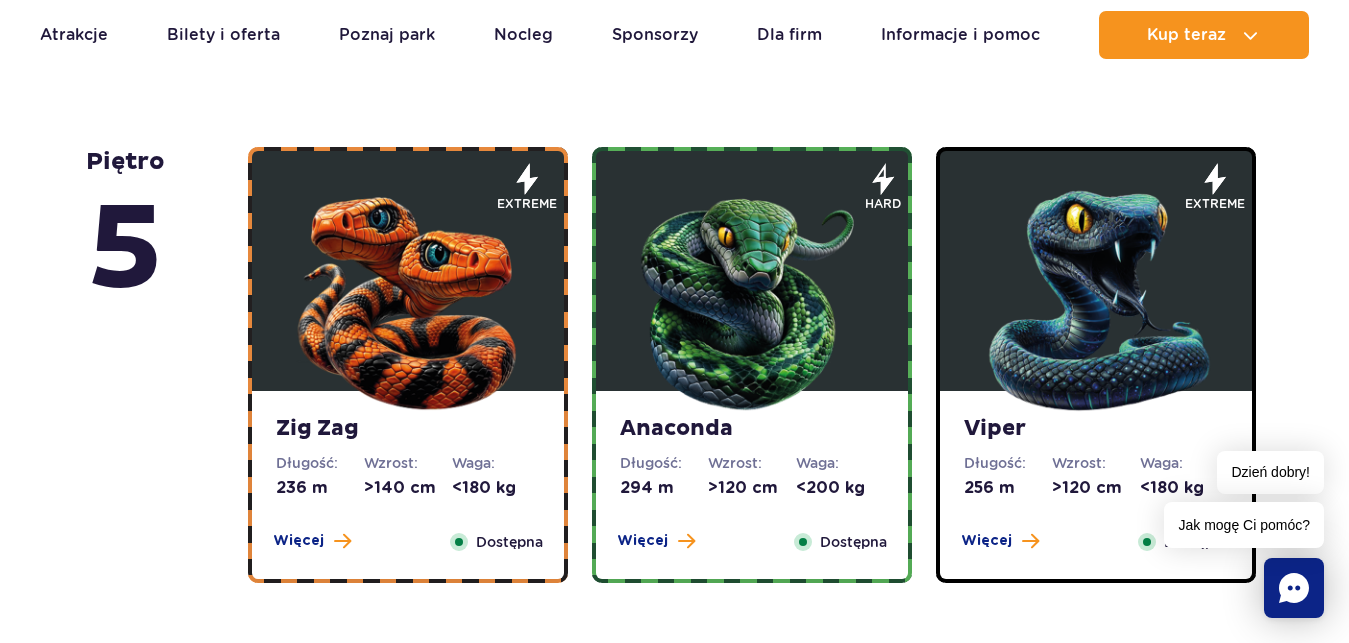 click on "Anaconda
Długość:
294 m
Wzrost:
>120 cm
Waga:
<200 kg
Więcej
Zamknij
Dostępna" at bounding box center [752, 485] 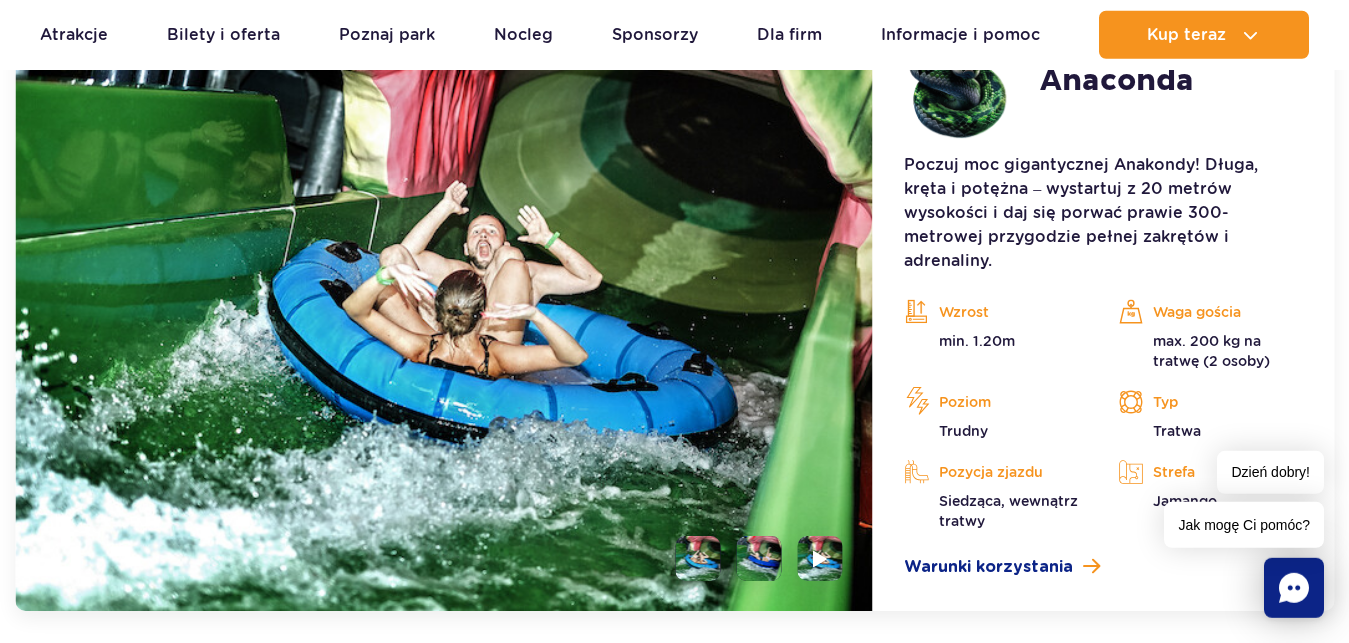 scroll, scrollTop: 1834, scrollLeft: 0, axis: vertical 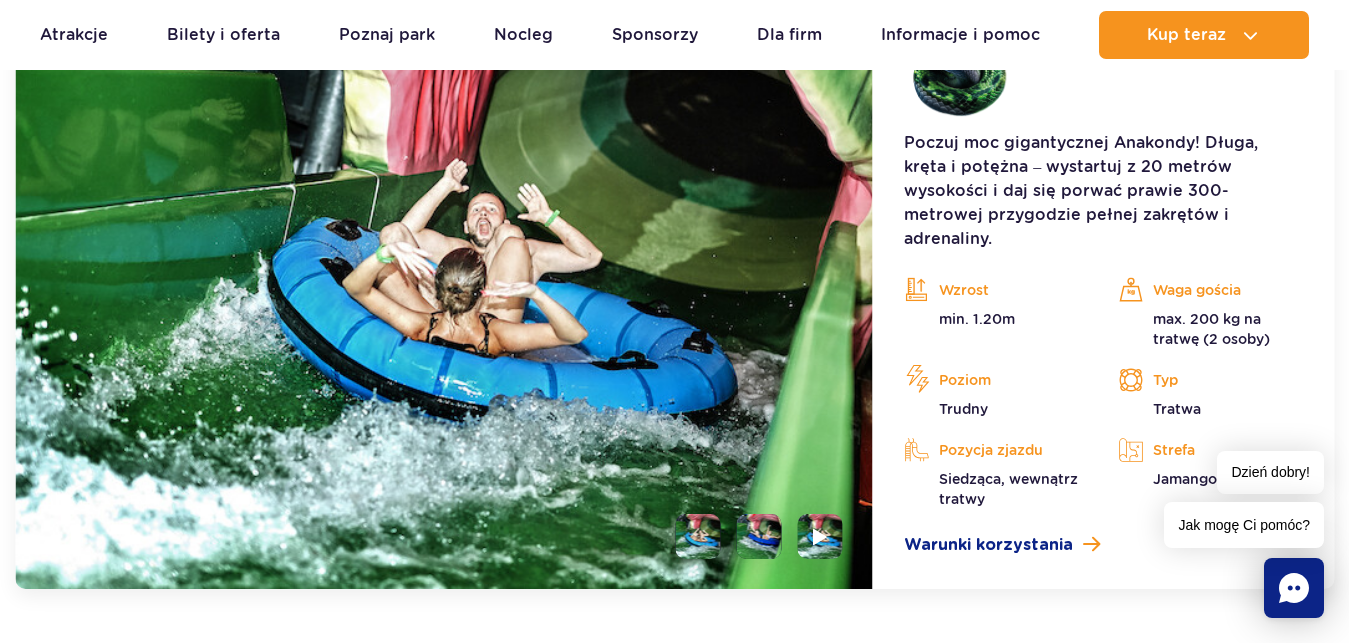 click at bounding box center (758, 536) 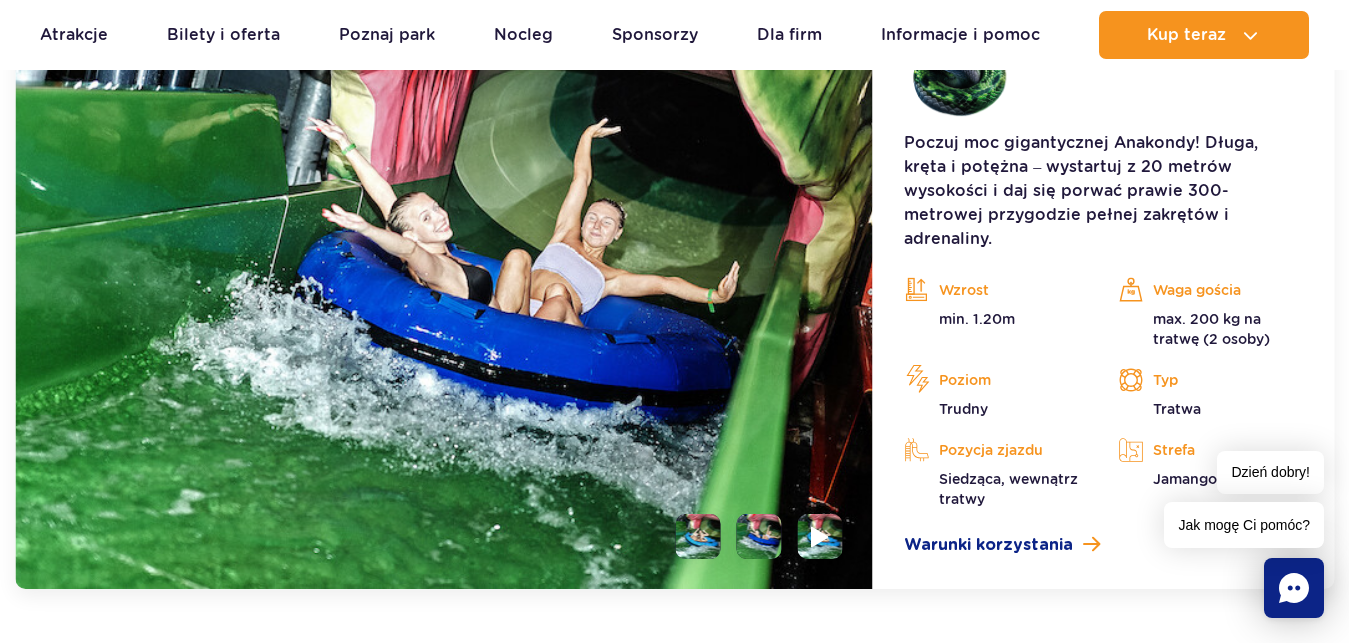 click at bounding box center (819, 536) 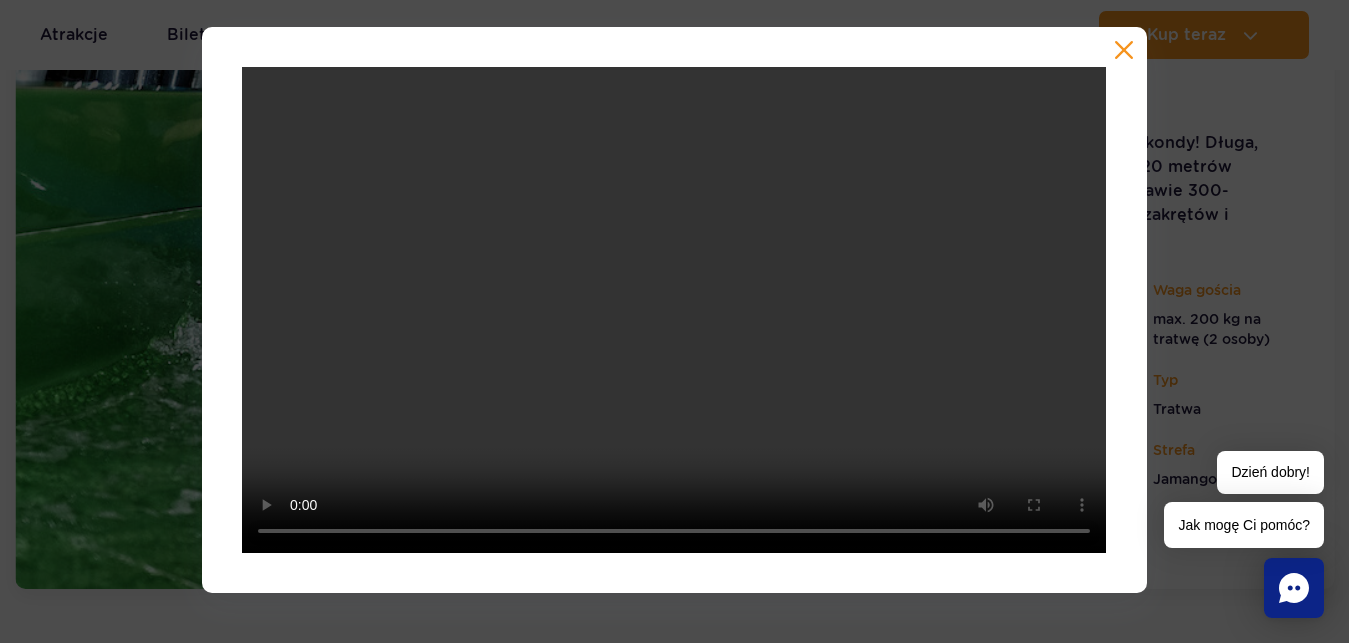 click at bounding box center (1124, 50) 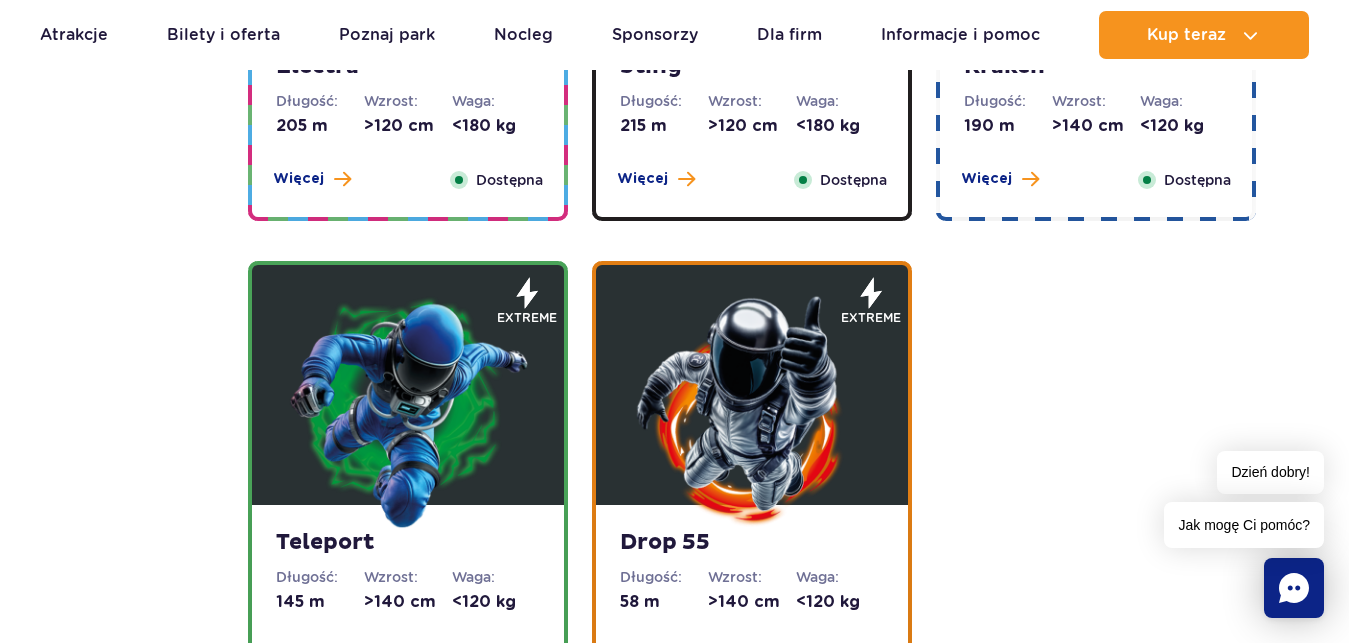 scroll, scrollTop: 2142, scrollLeft: 0, axis: vertical 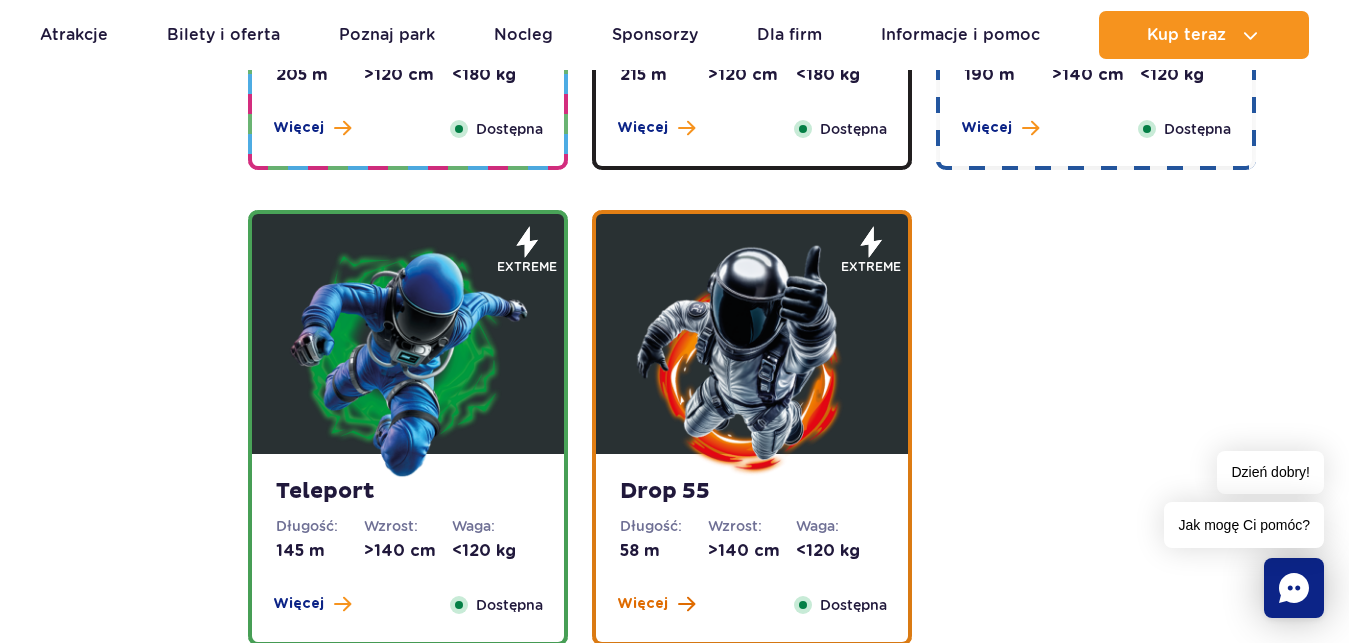 click on "Więcej" at bounding box center [642, 604] 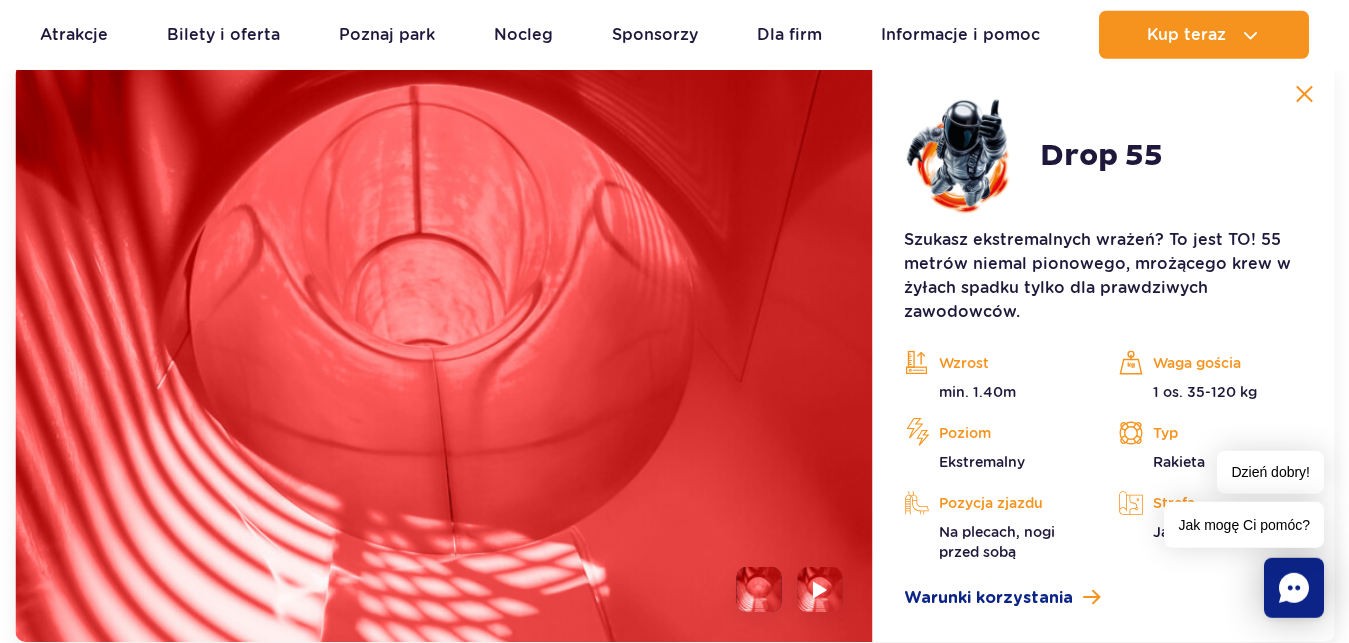 scroll, scrollTop: 2764, scrollLeft: 0, axis: vertical 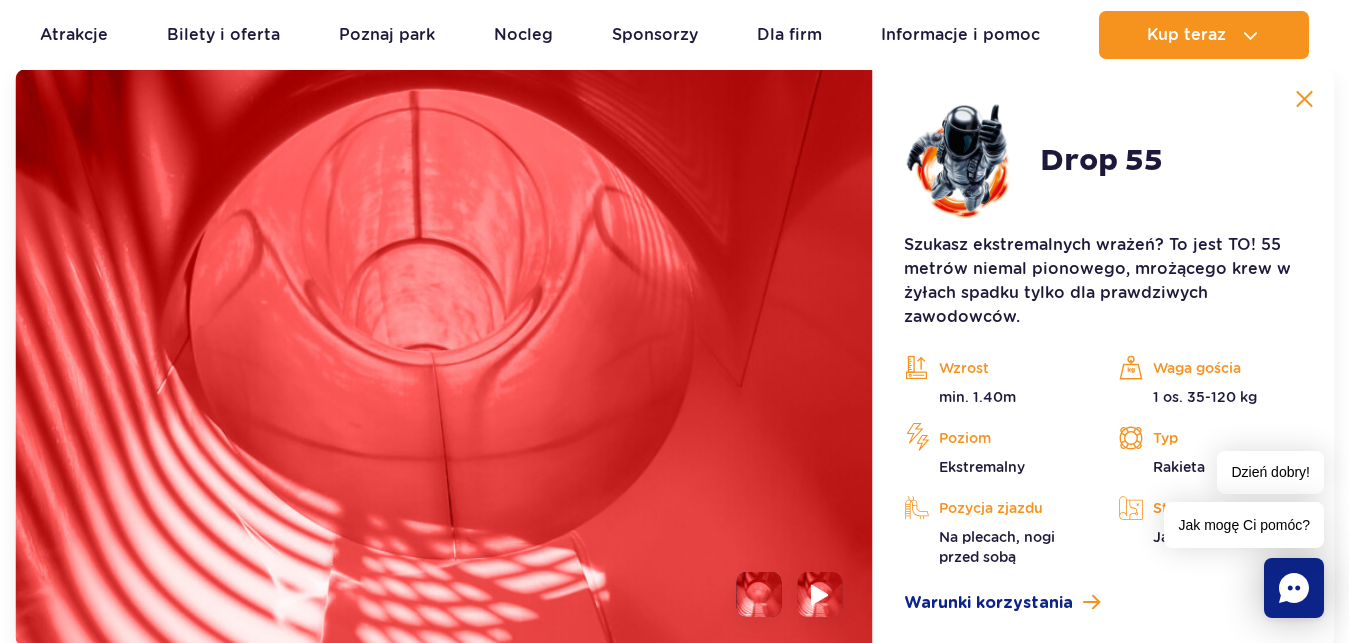 click at bounding box center [819, 594] 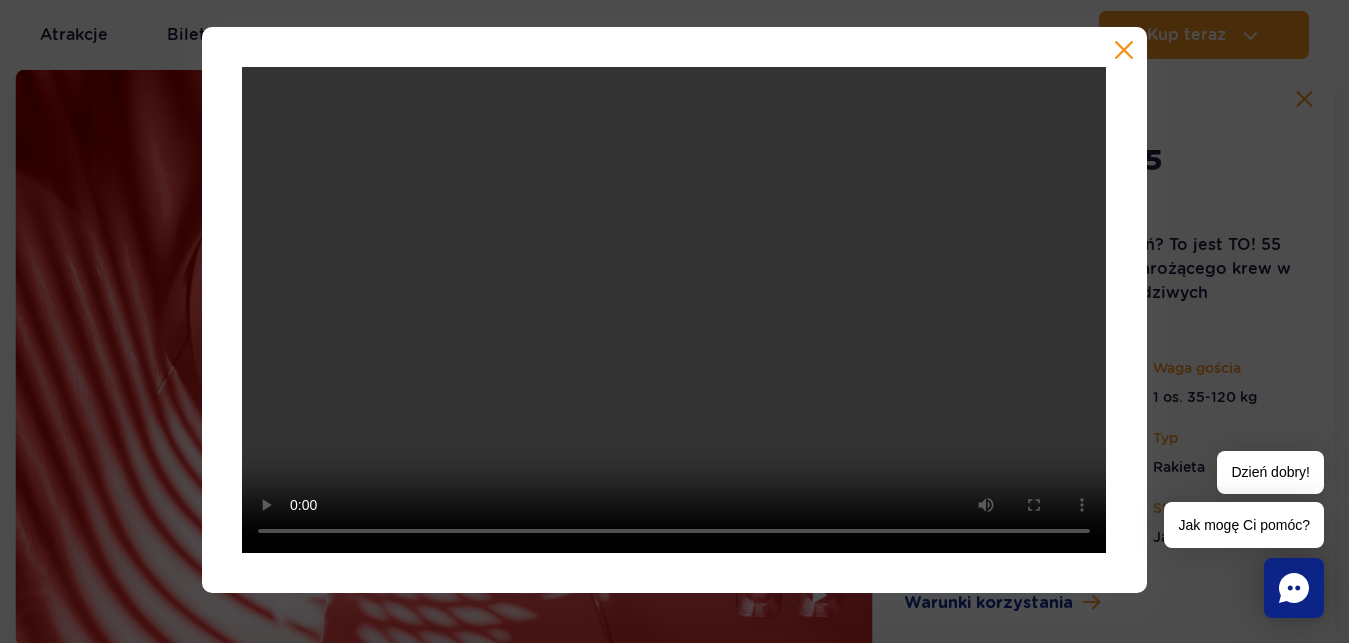 click at bounding box center (1124, 50) 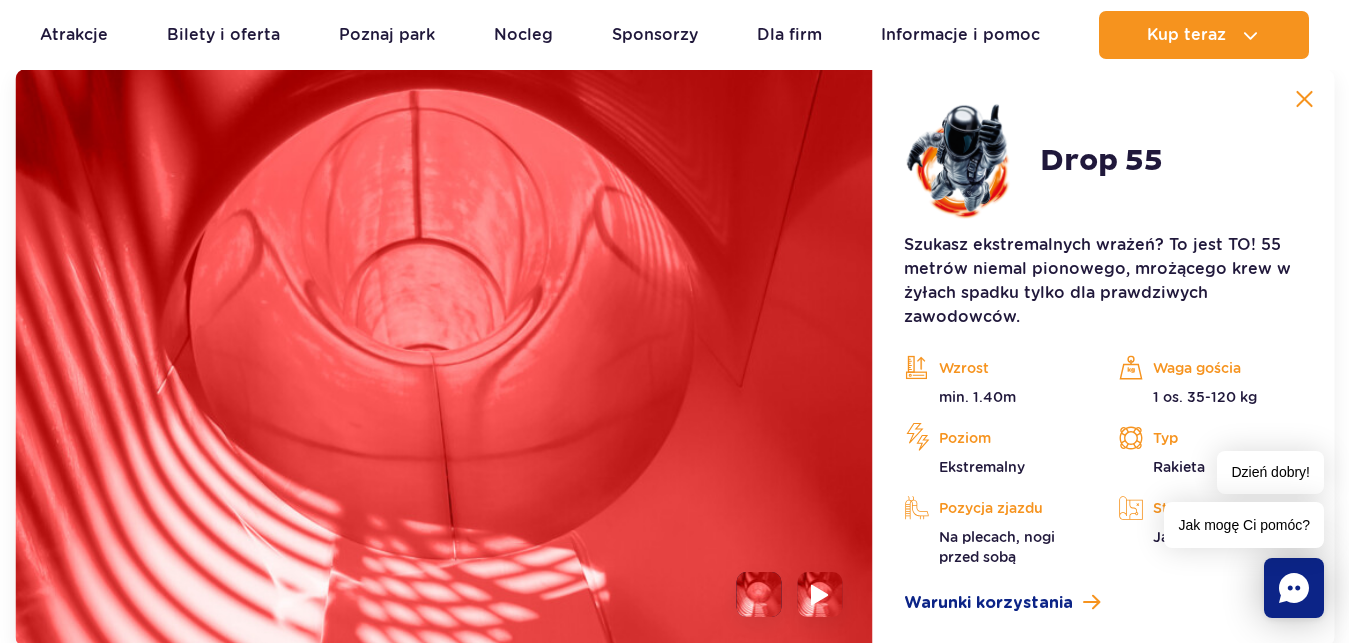 click at bounding box center (819, 594) 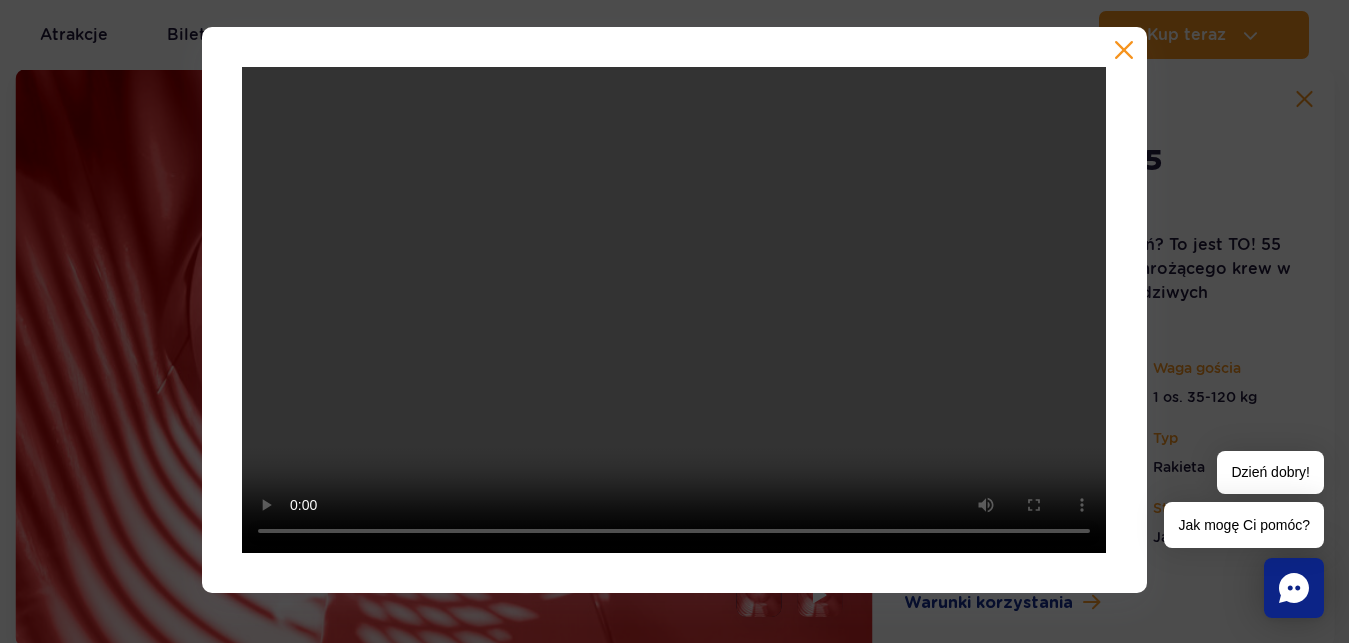 click at bounding box center [674, 310] 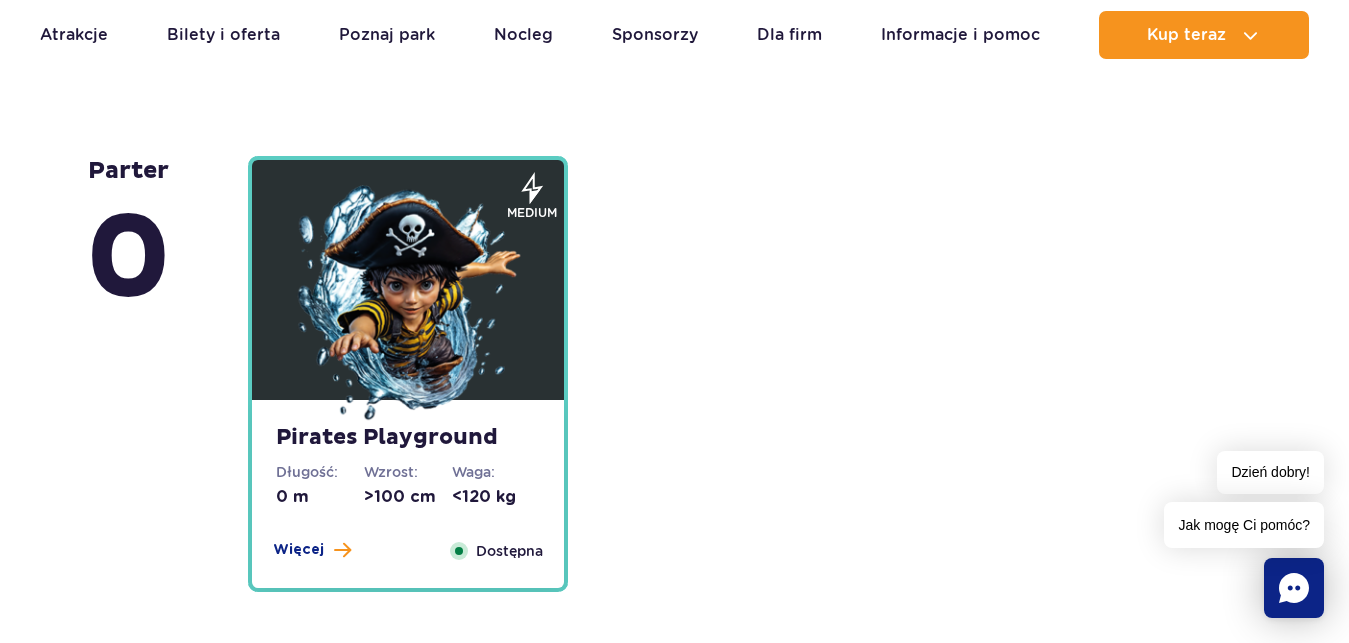 scroll, scrollTop: 4947, scrollLeft: 0, axis: vertical 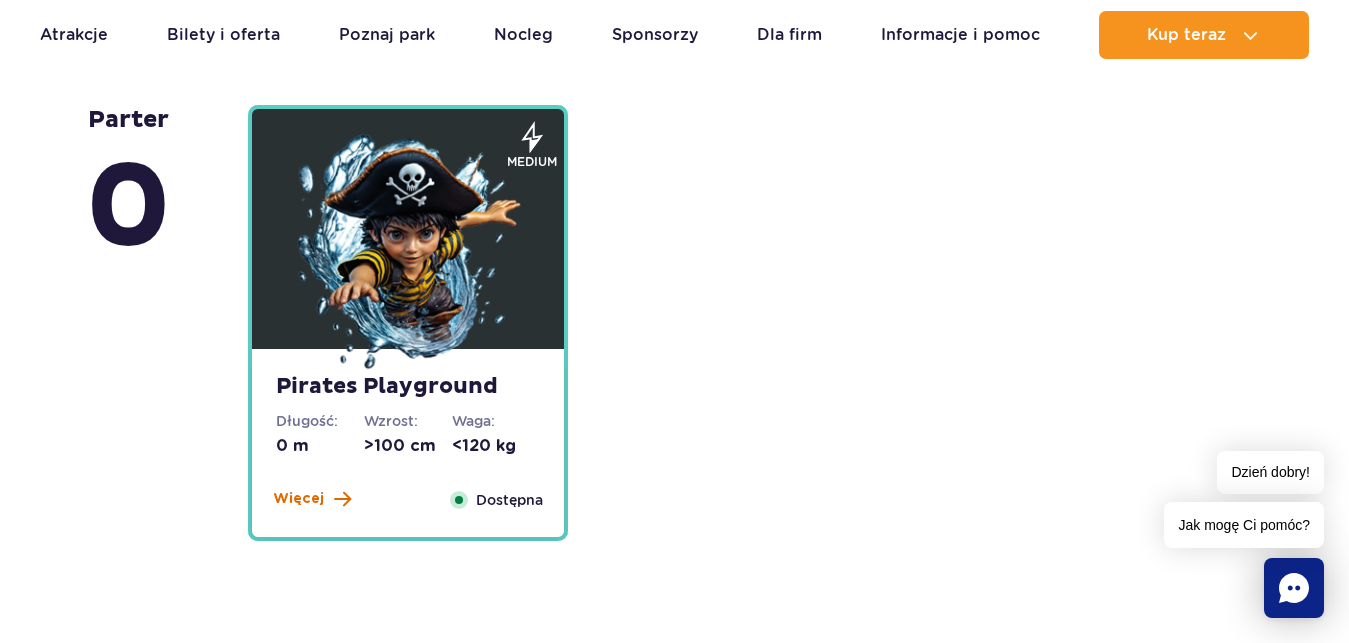 click on "Więcej" at bounding box center (298, 499) 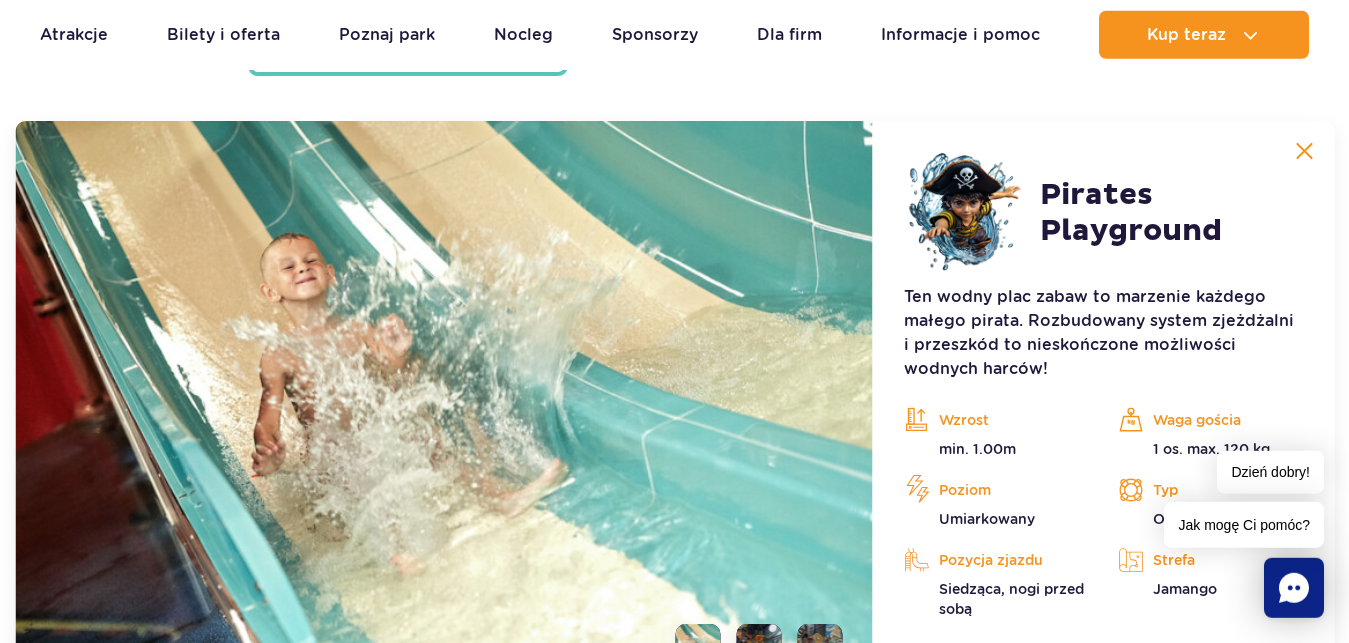 scroll, scrollTop: 5413, scrollLeft: 0, axis: vertical 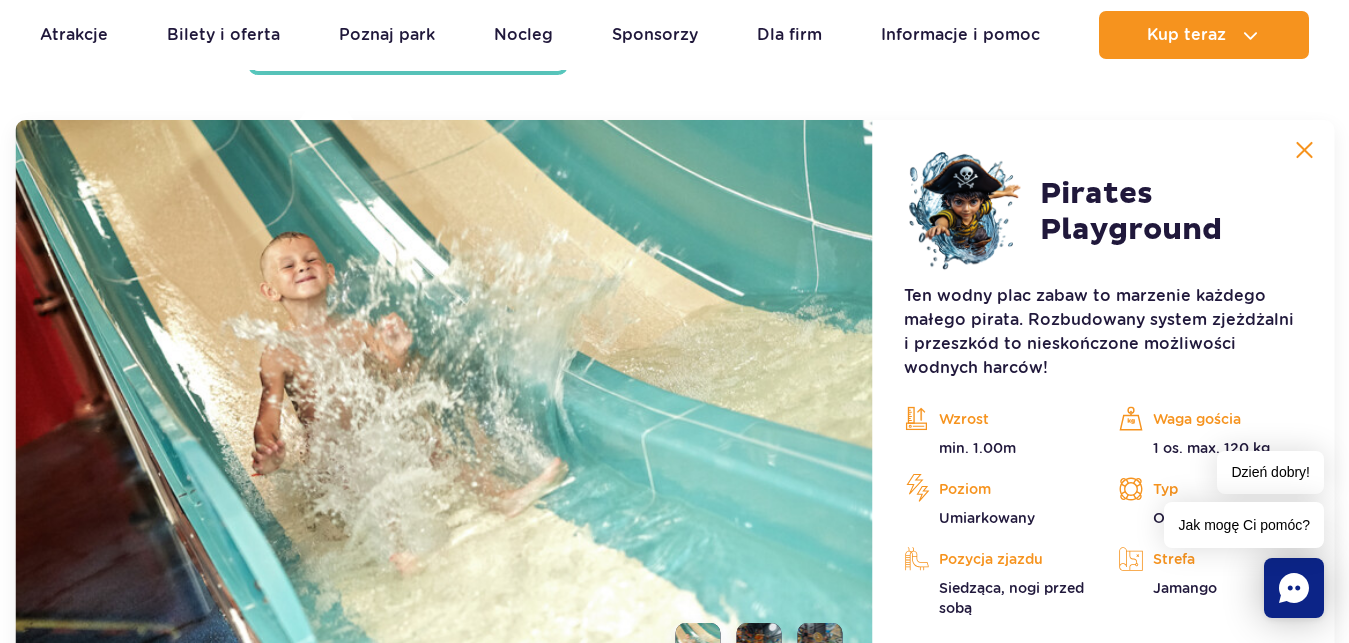 click at bounding box center [443, 409] 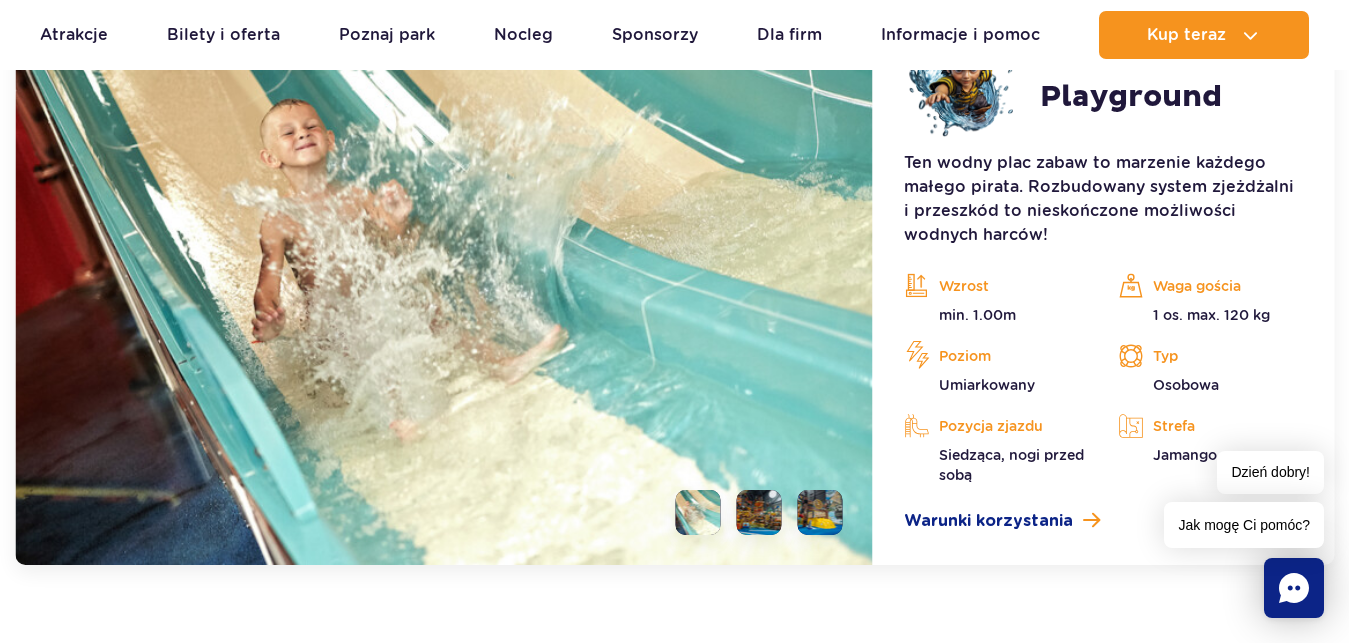 scroll, scrollTop: 5566, scrollLeft: 0, axis: vertical 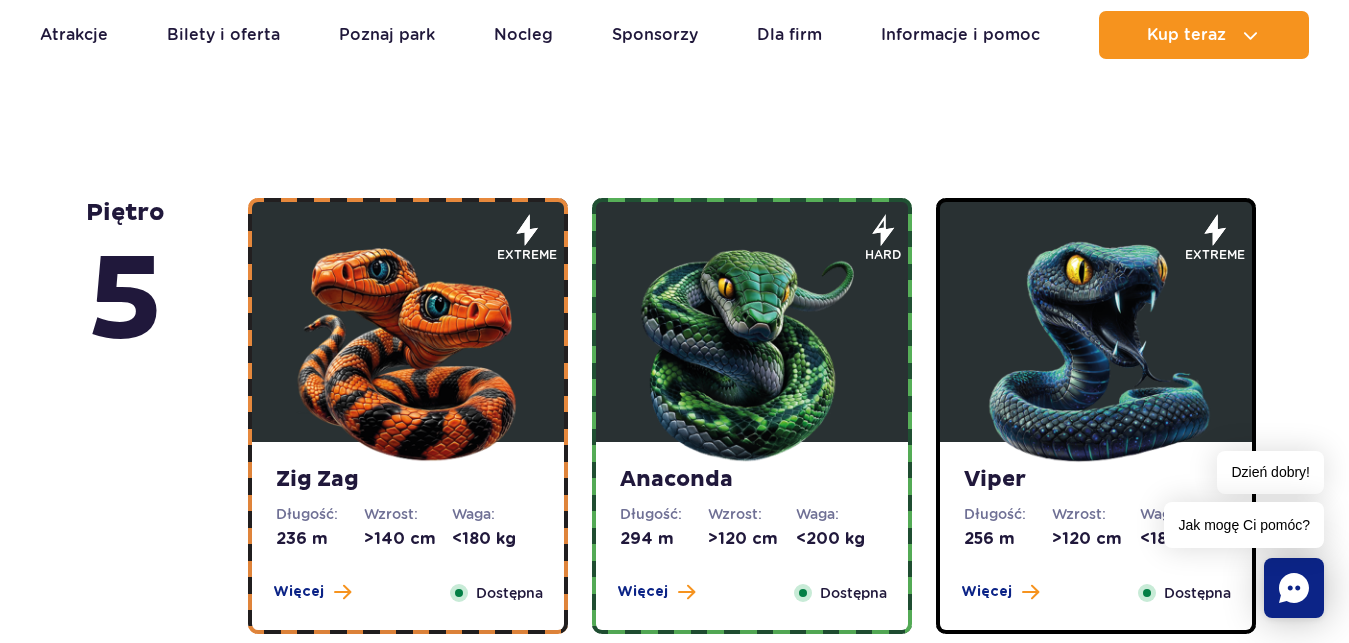 click at bounding box center (1096, 347) 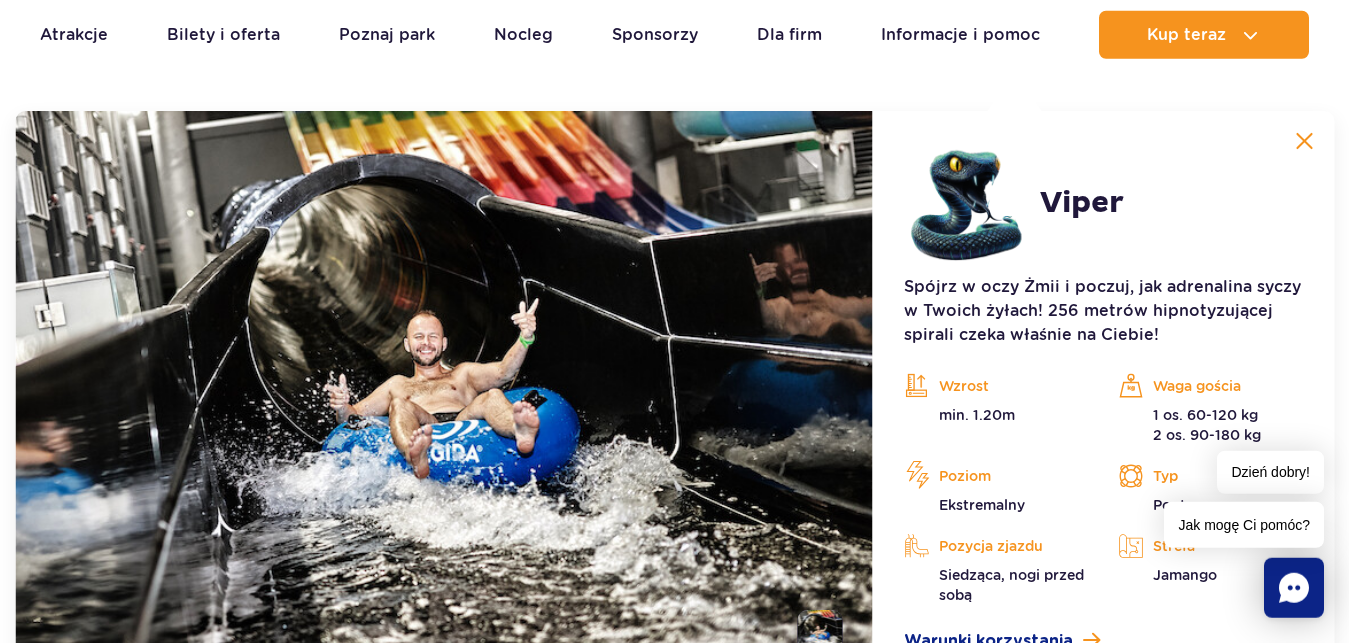 scroll, scrollTop: 1681, scrollLeft: 0, axis: vertical 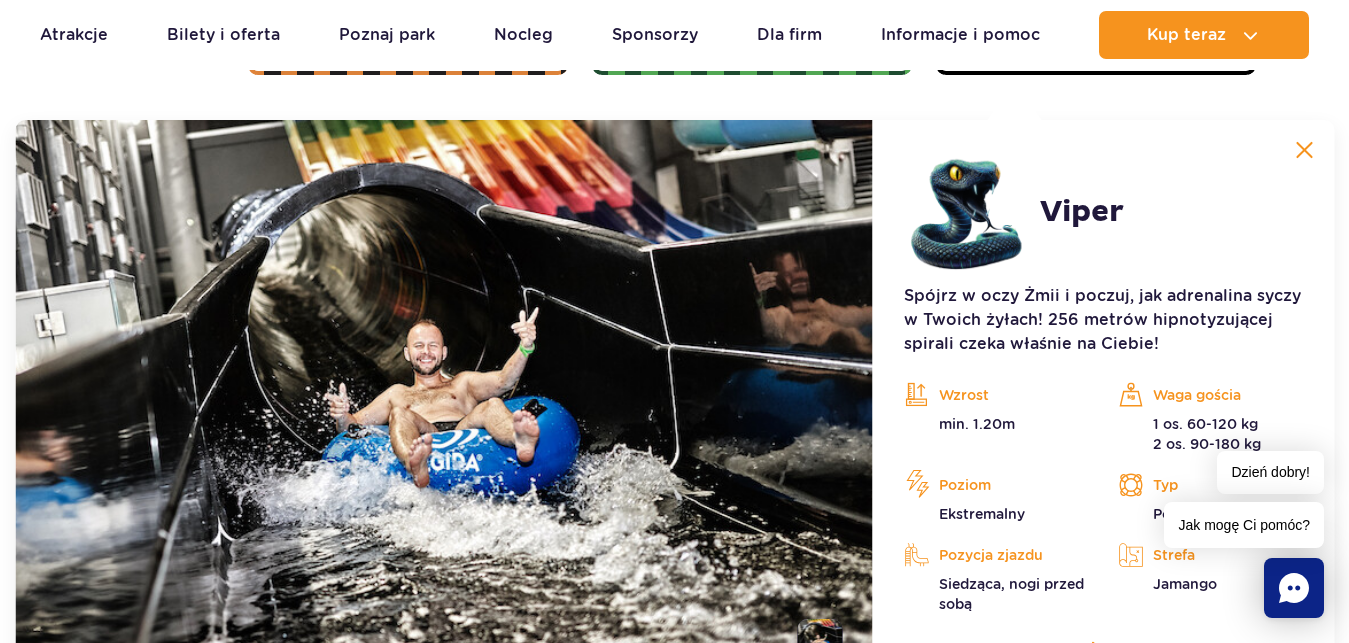 click at bounding box center (1304, 150) 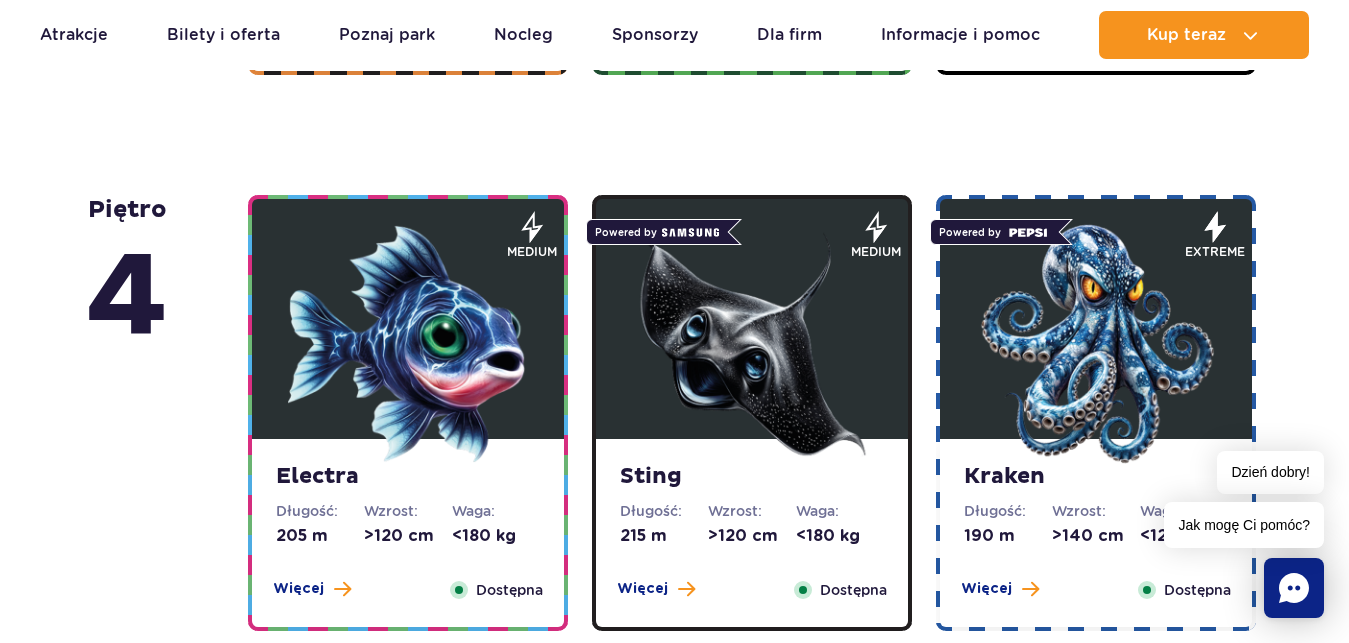 type 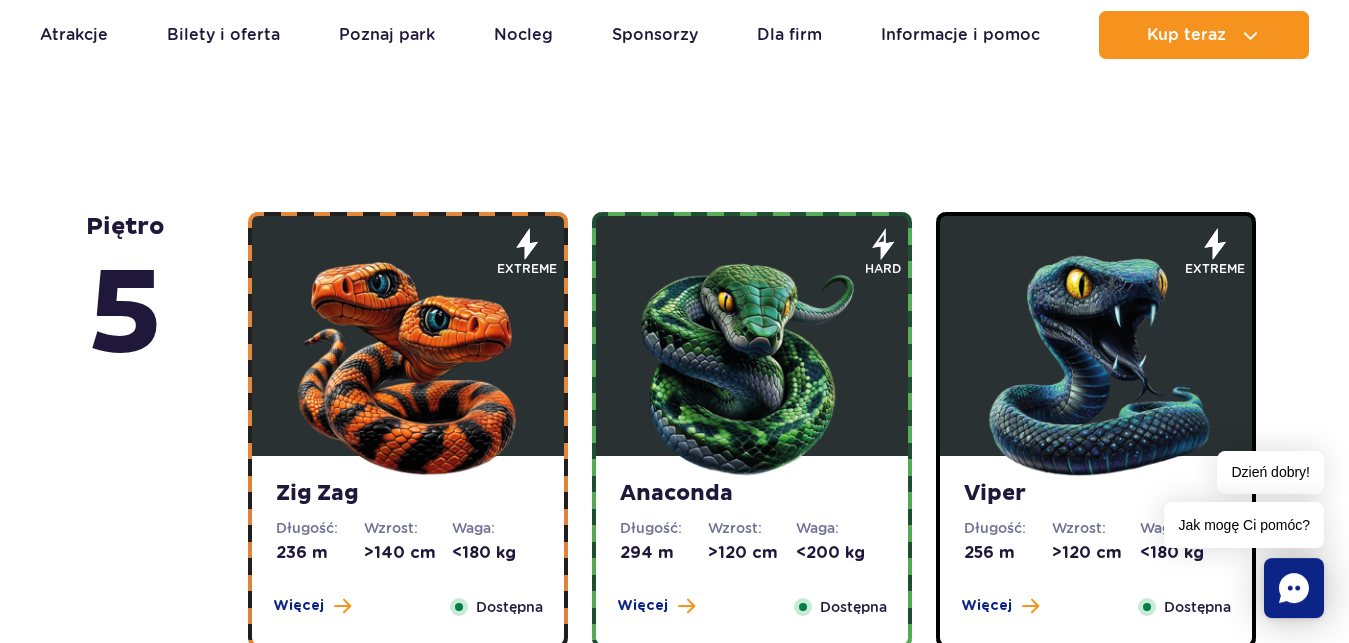 scroll, scrollTop: 1120, scrollLeft: 0, axis: vertical 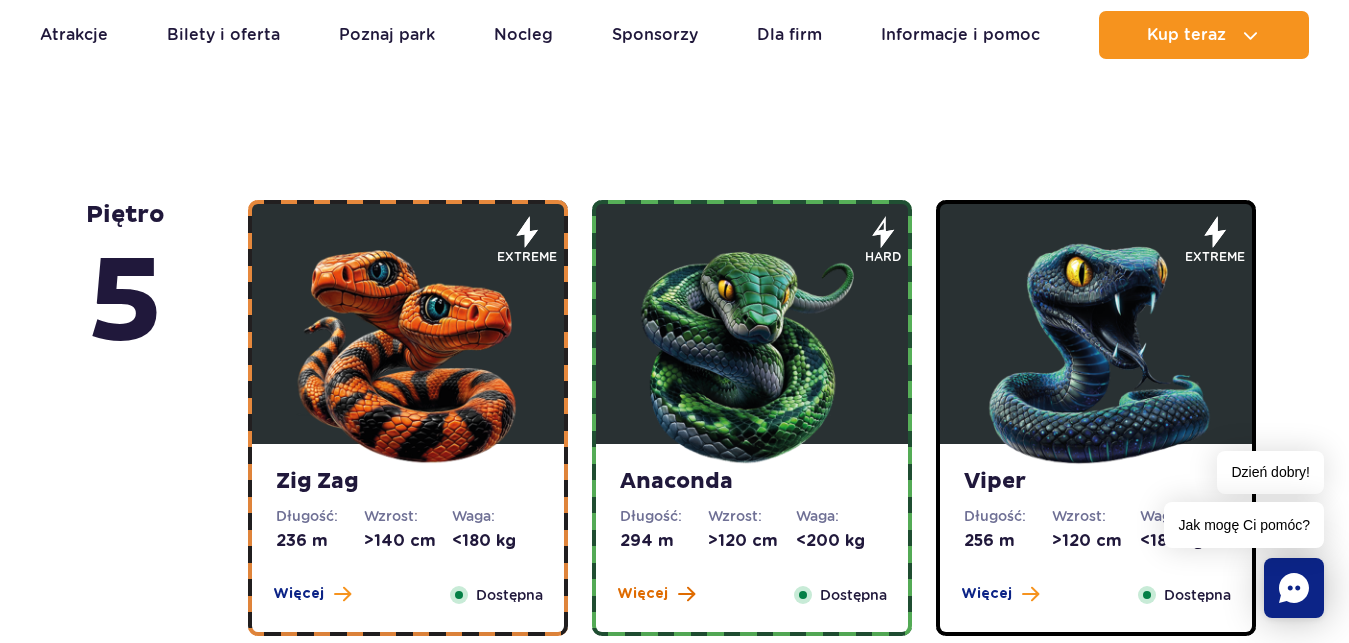 click on "Więcej" at bounding box center (642, 594) 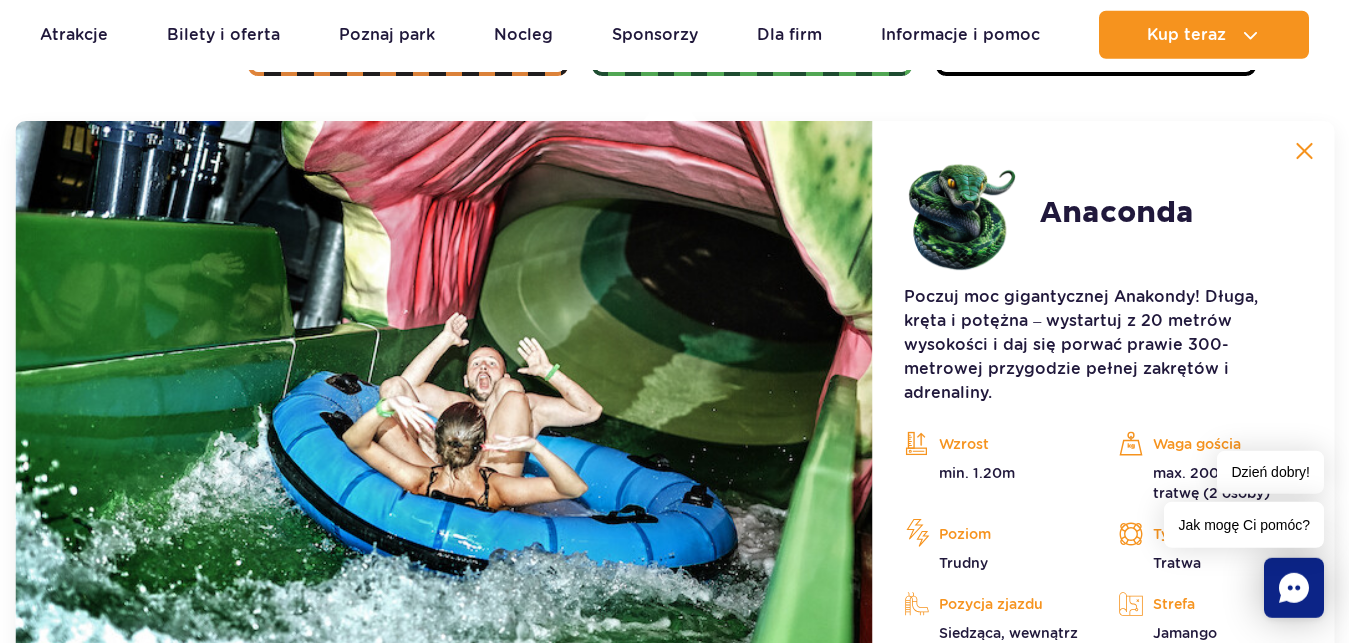 scroll, scrollTop: 1681, scrollLeft: 0, axis: vertical 